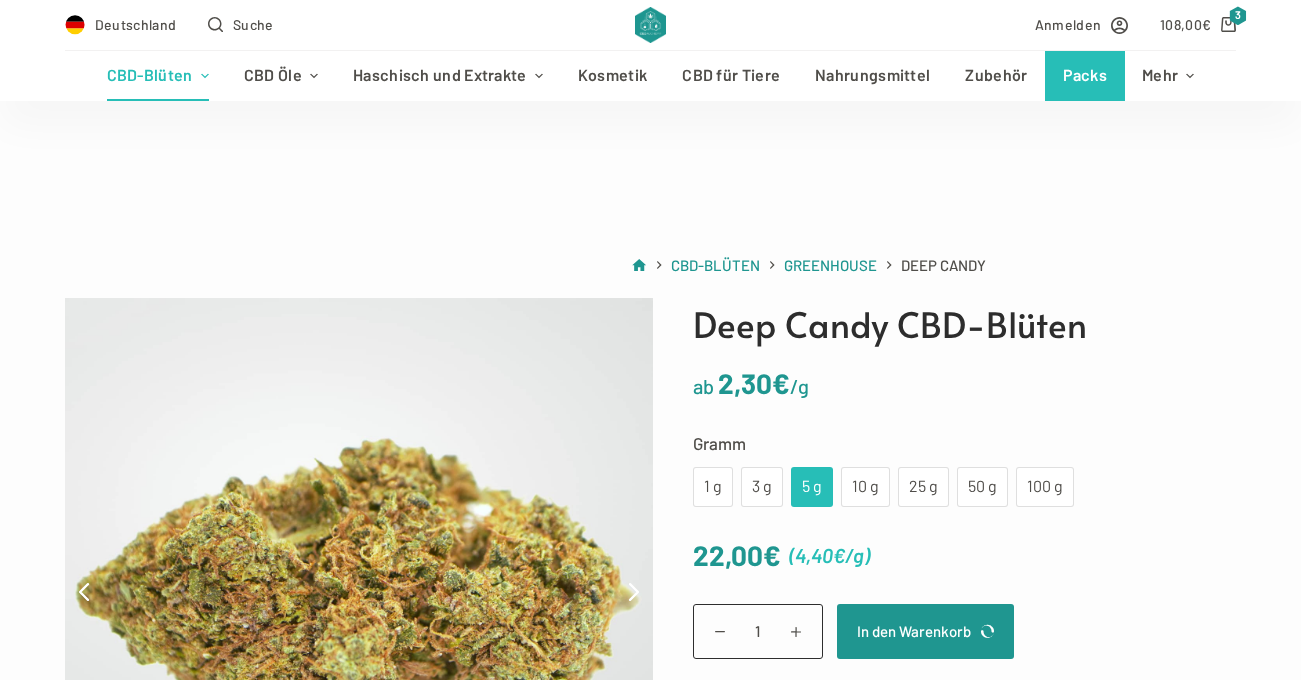 scroll, scrollTop: 126, scrollLeft: 0, axis: vertical 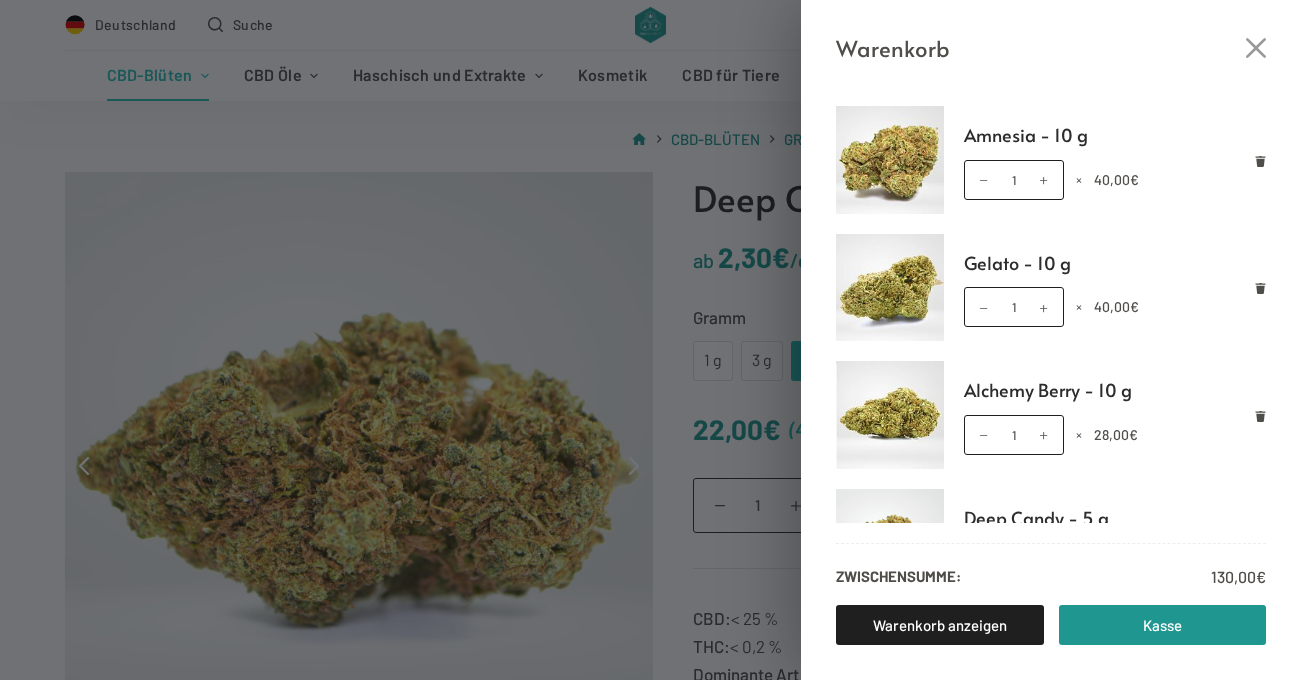 click on "Warenkorb
Amnesia - 10 g
Amnesia - 10 g Menge
1
× 40,00  €
Gelato - 10 g
Gelato - 10 g Menge
1
× 40,00  €
Alchemy Berry - 10 g
Alchemy Berry - 10 g Menge
1
× 28,00  €
Deep Candy - 5 g
Deep Candy - 5 g Menge
1
× 22,00  €
Zwischensumme:   130,00  €
Warenkorb anzeigen Kasse" at bounding box center (650, 340) 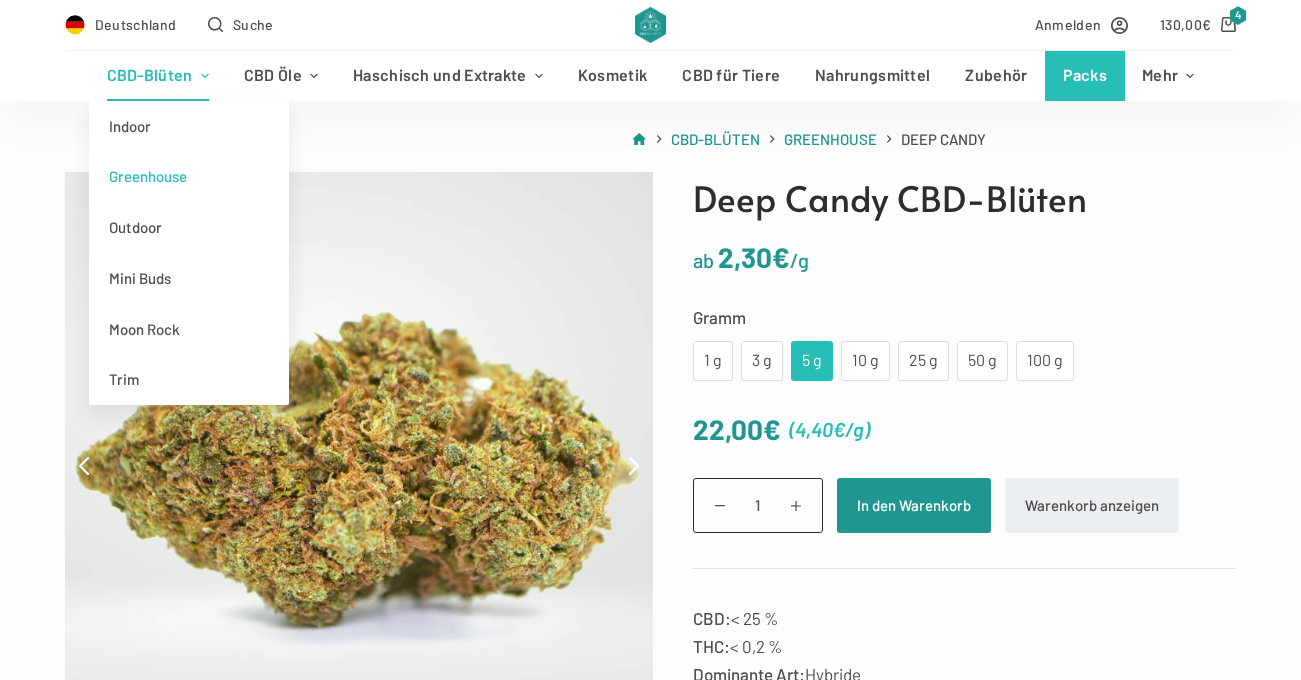 click on "CBD-Blüten" at bounding box center (157, 76) 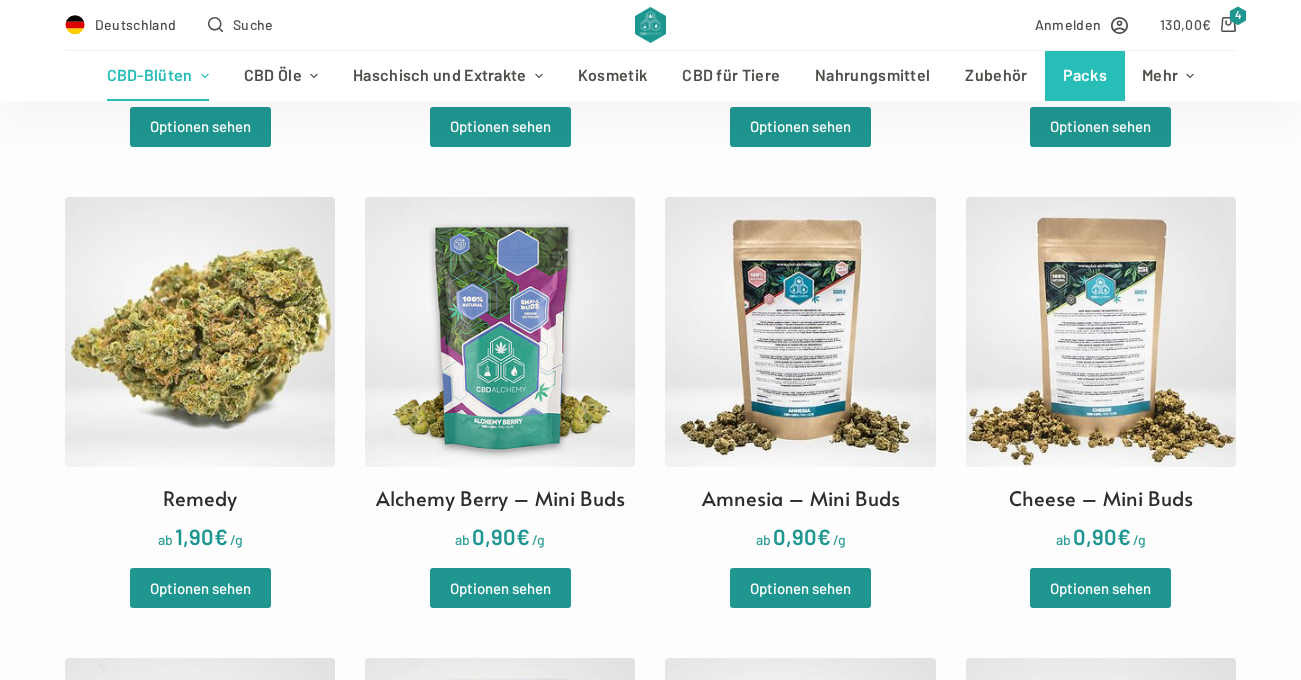 scroll, scrollTop: 2483, scrollLeft: 0, axis: vertical 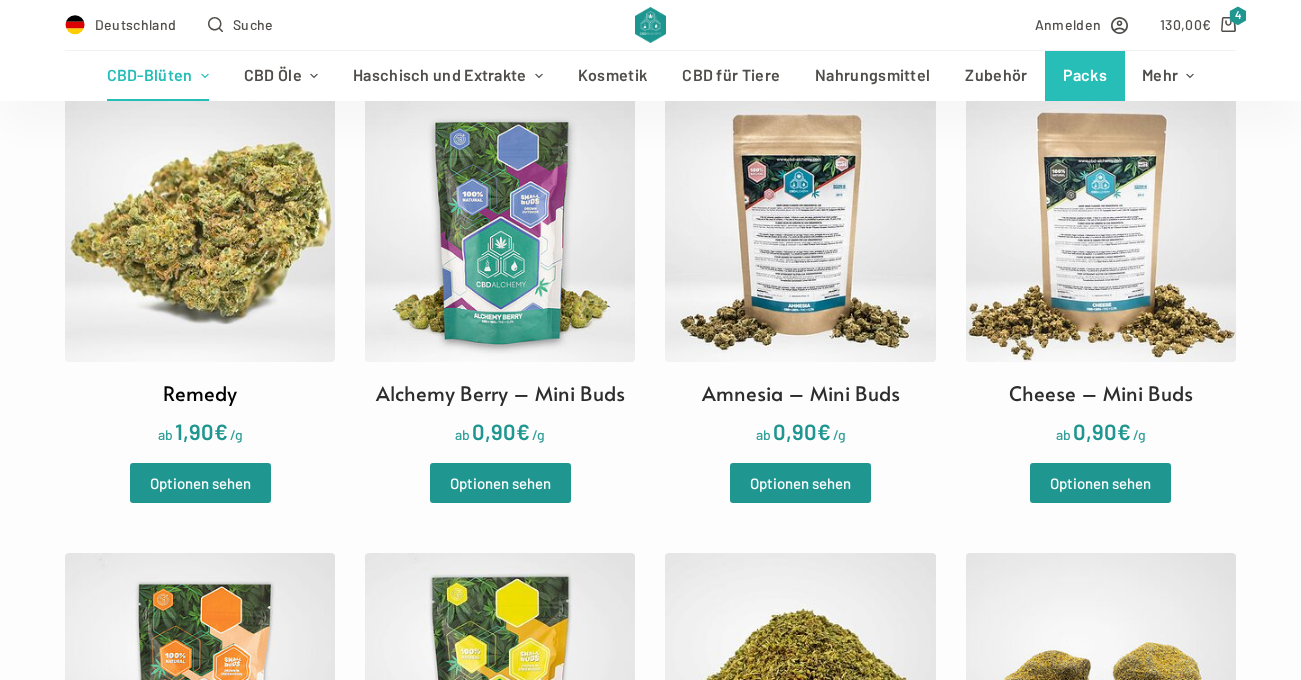 click at bounding box center [200, 227] 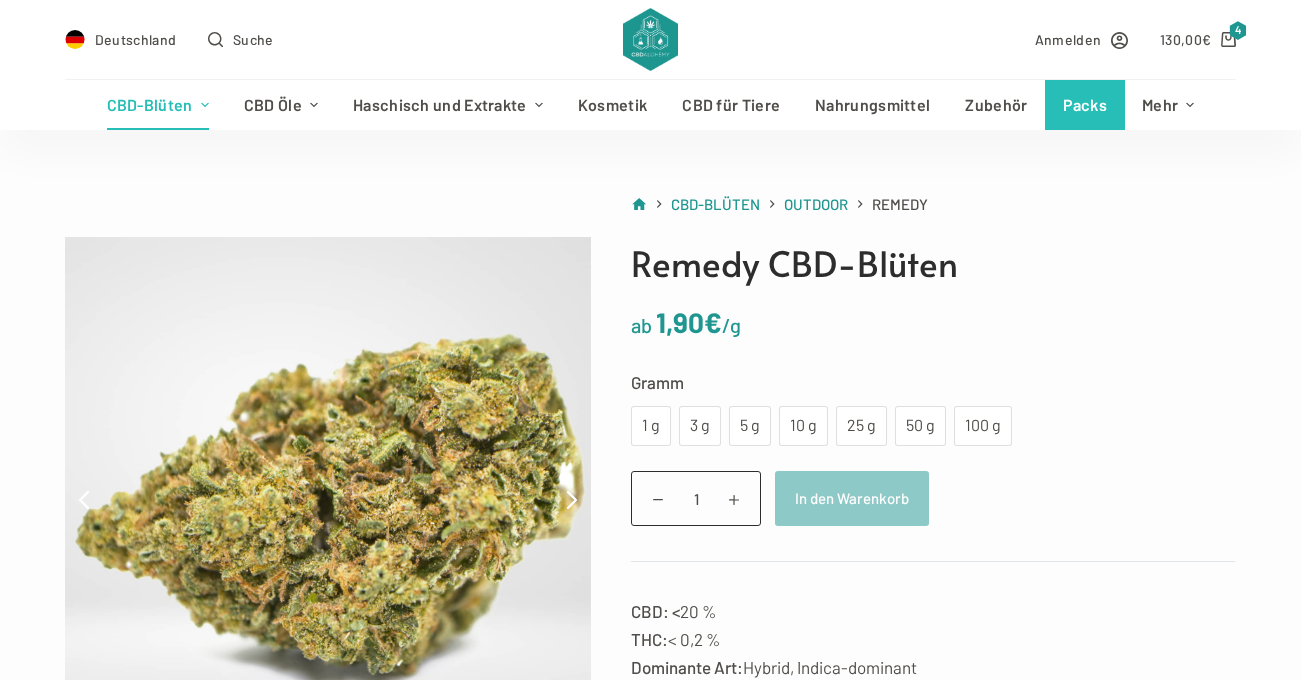 scroll, scrollTop: 115, scrollLeft: 0, axis: vertical 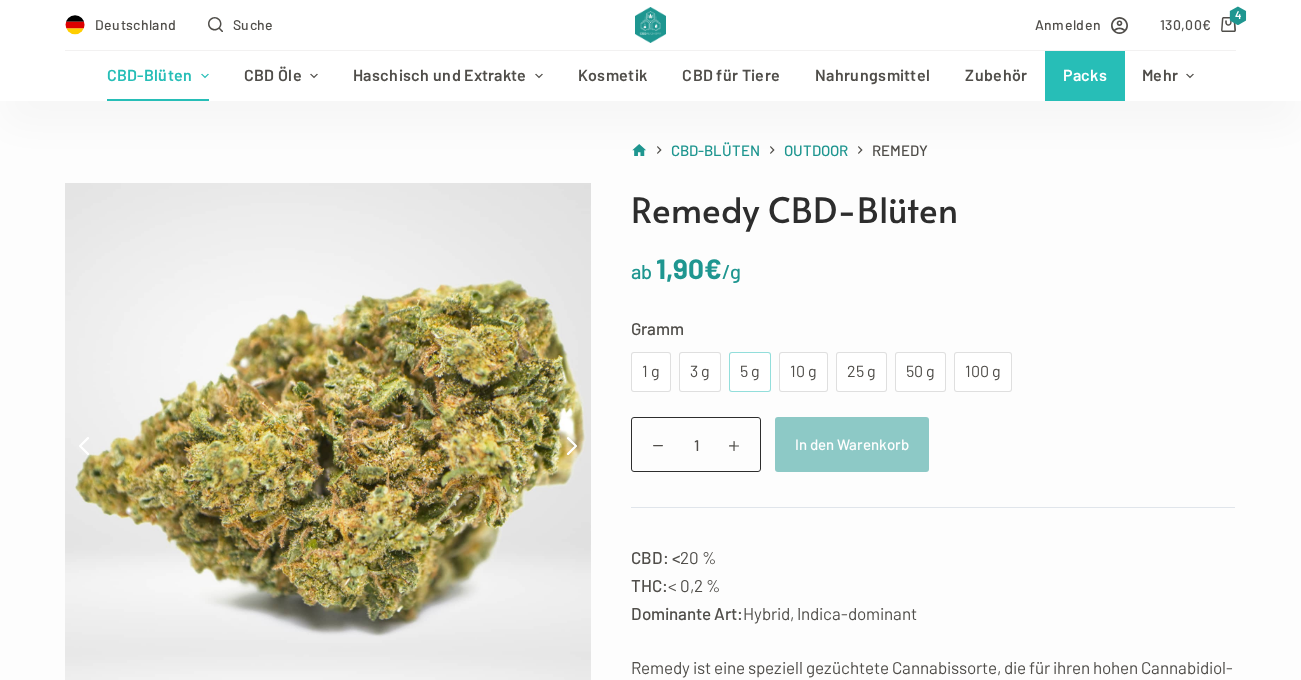 click on "5 g" 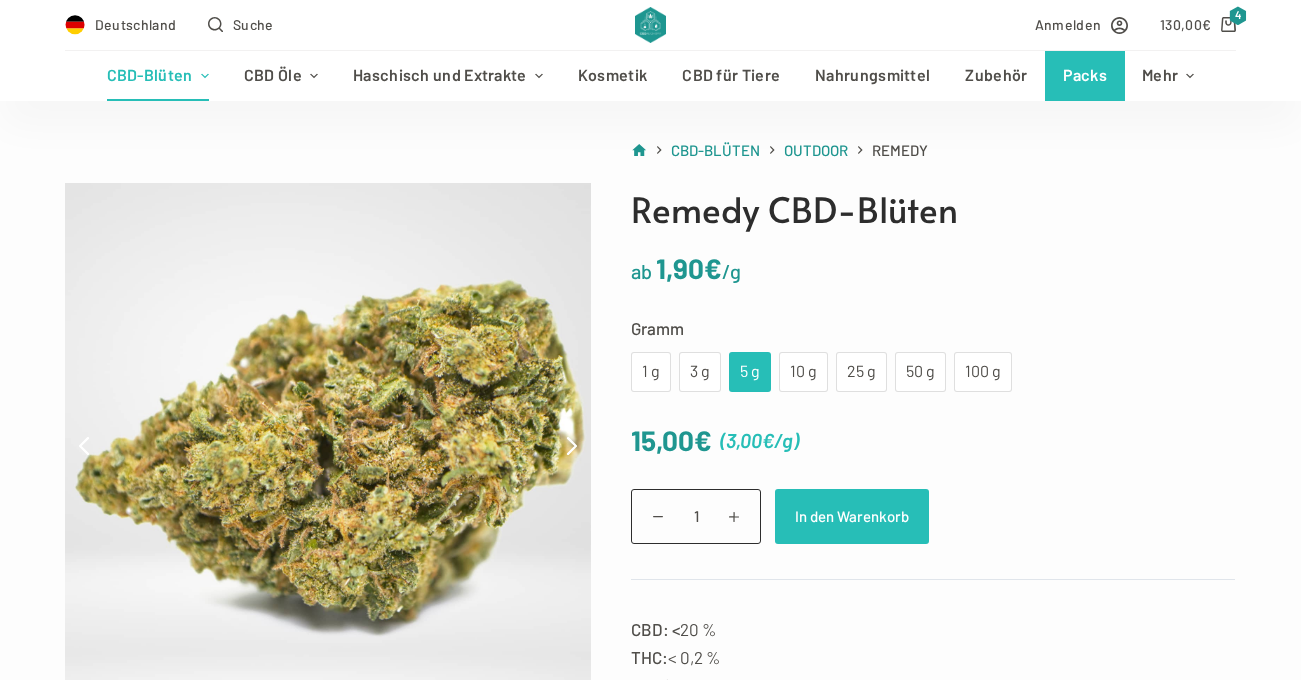 click on "In den Warenkorb" 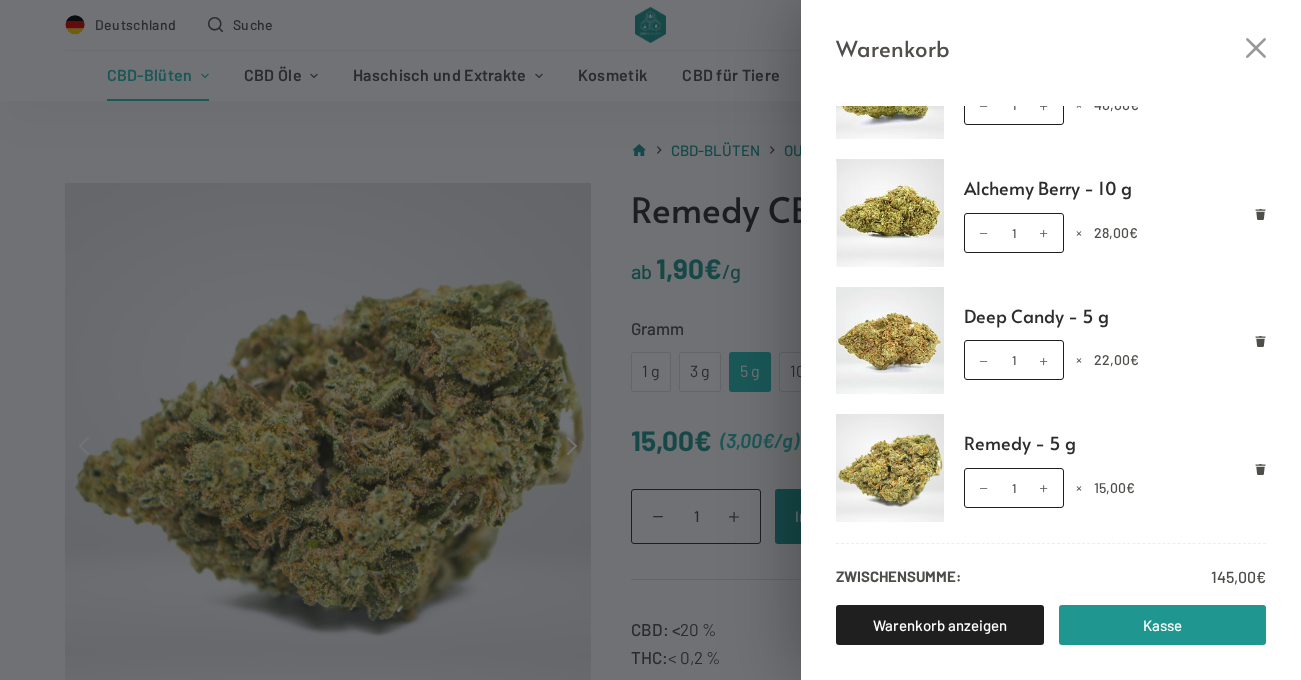 scroll, scrollTop: 201, scrollLeft: 0, axis: vertical 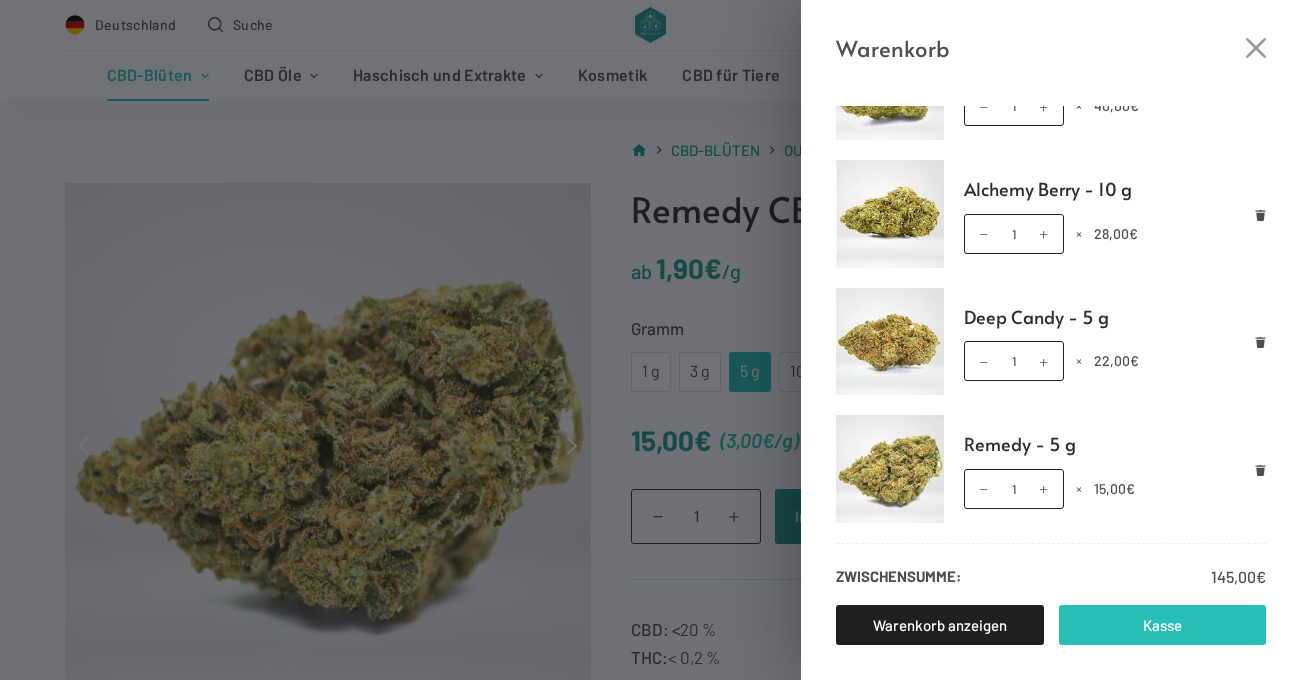 click on "Kasse" at bounding box center (1163, 625) 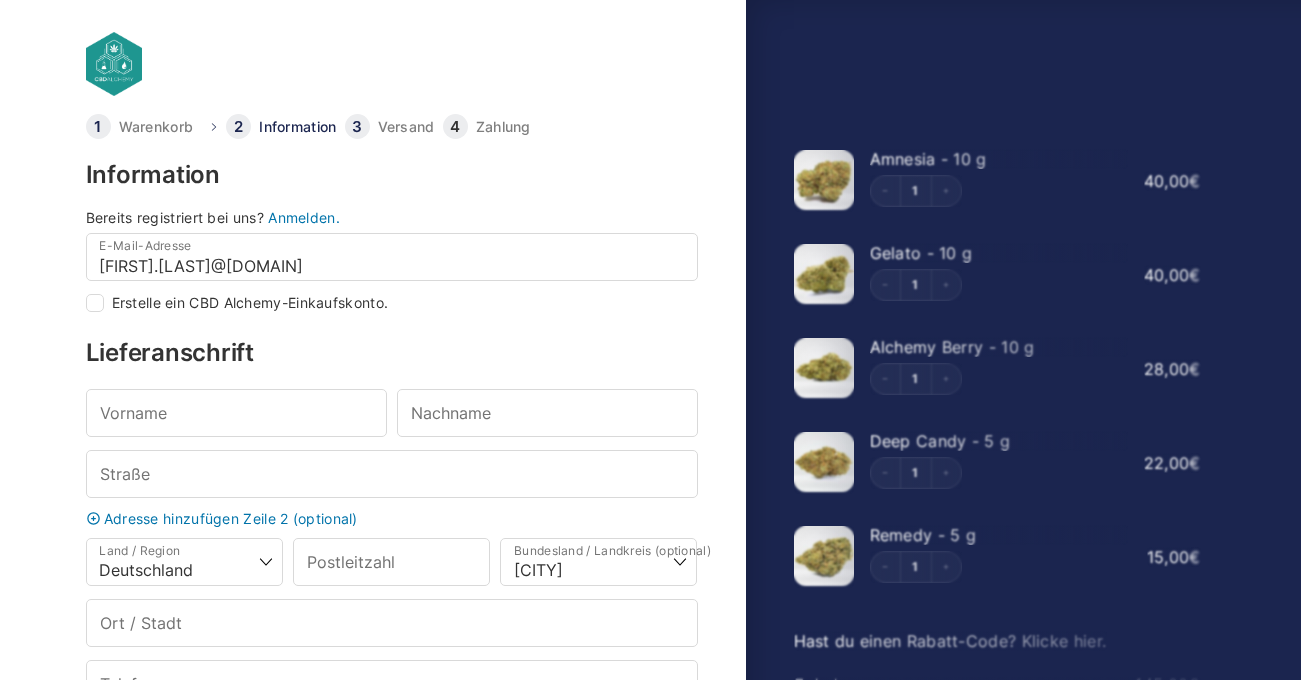 select on "DE-BE" 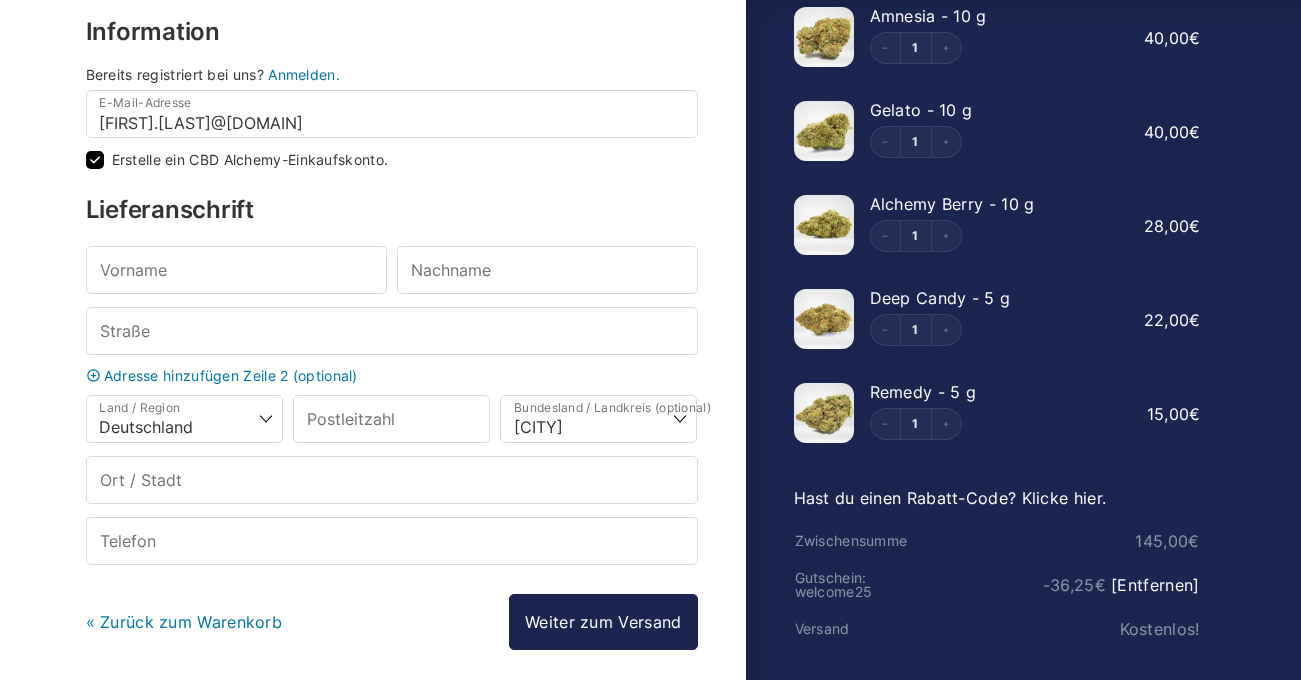 scroll, scrollTop: 170, scrollLeft: 0, axis: vertical 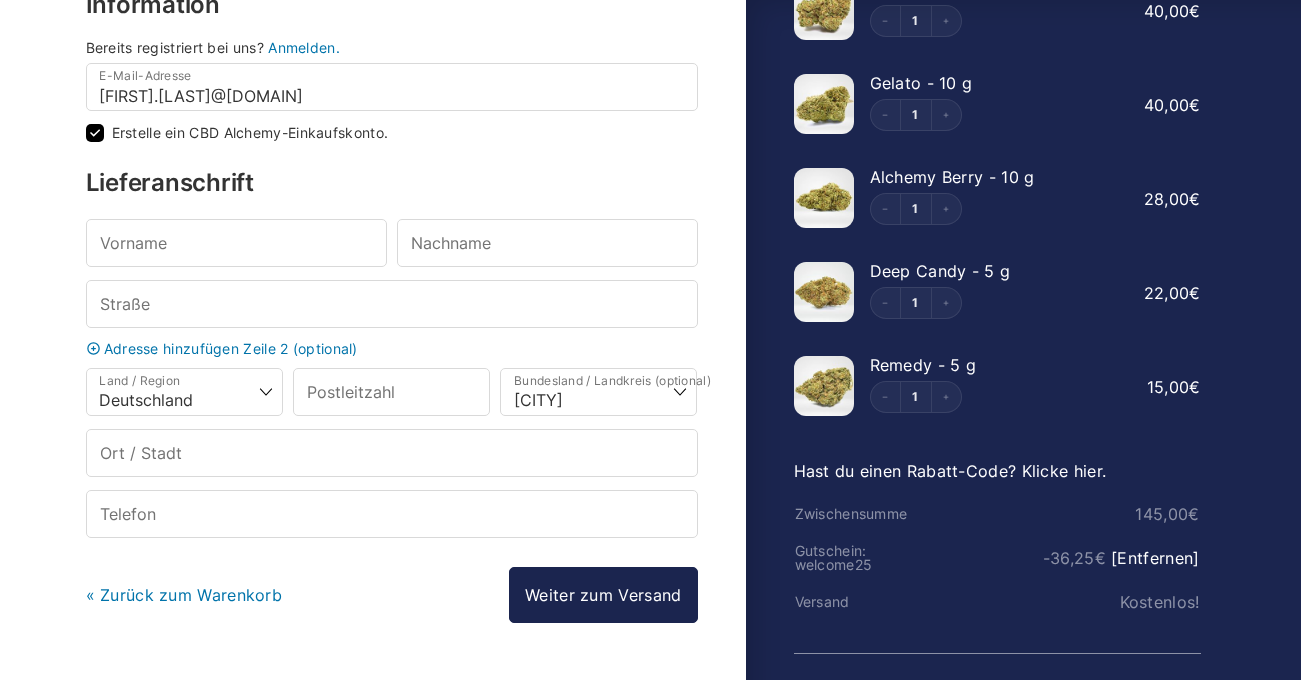 click on "Hast du einen Rabatt-Code? Klicke hier." at bounding box center [950, 471] 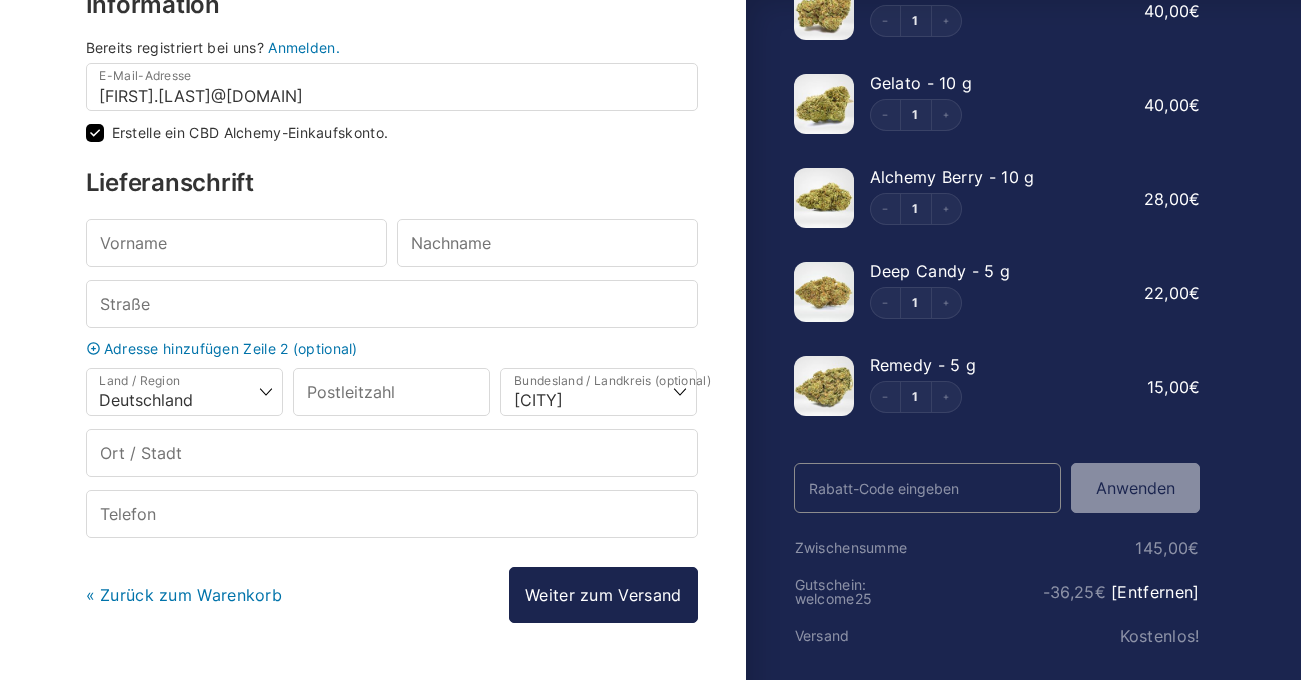 click on "Rabatt-Code" at bounding box center [928, 488] 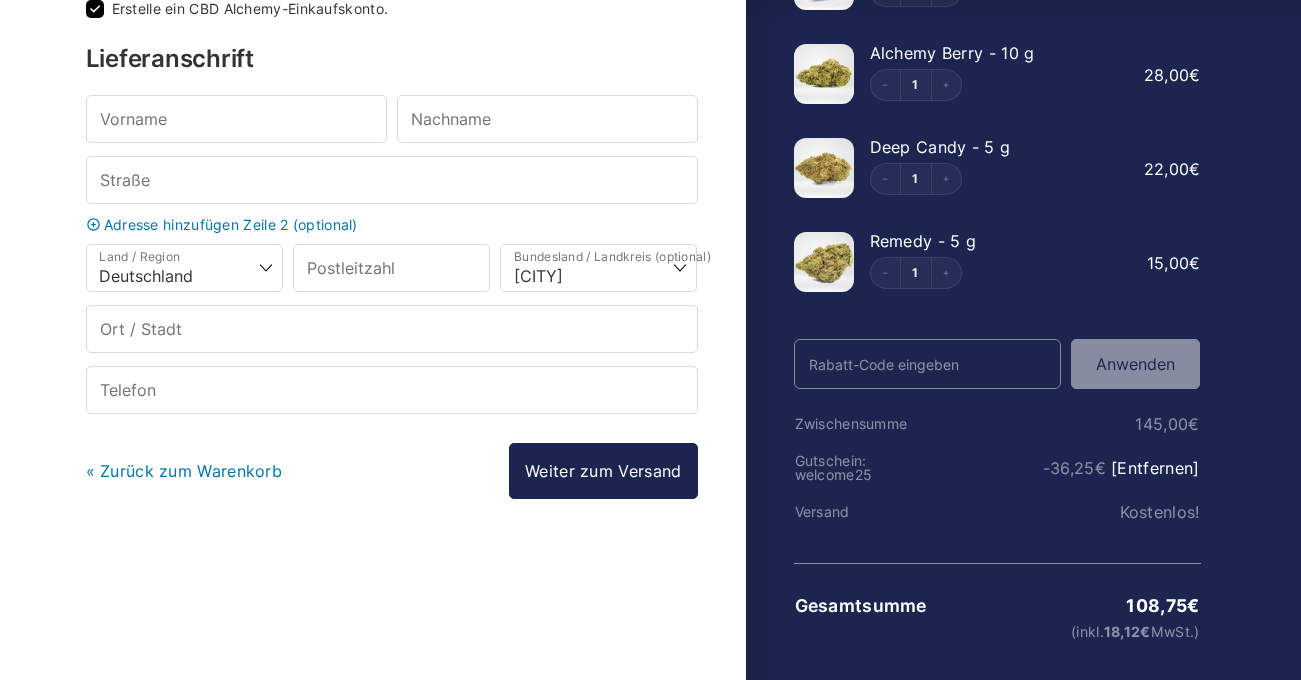 scroll, scrollTop: 290, scrollLeft: 0, axis: vertical 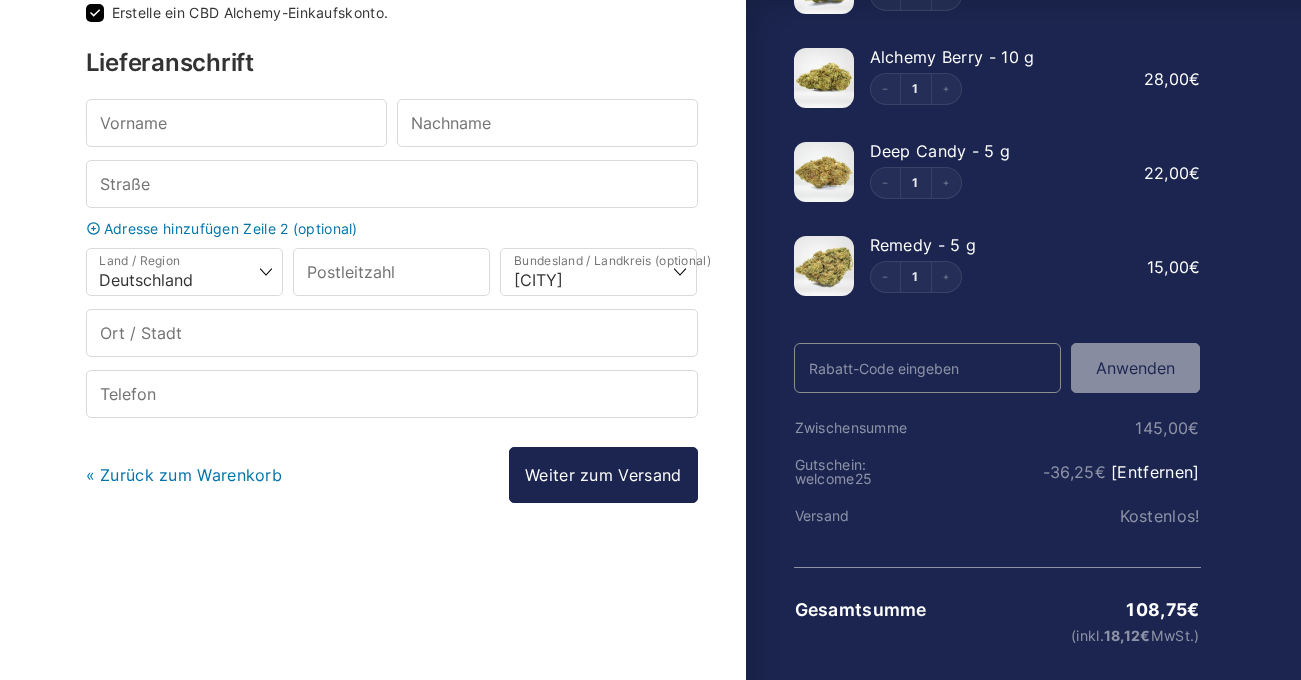 click on "108,75 €   (inkl.  18,12 €  MwSt.)
Amnesia - 10 g 1 1 40,00 € Gelato - 10 g 1 1 40,00 € Alchemy Berry - 10 g 1 1 28,00 € Deep Candy - 5 g 1 1 22,00 € Remedy - 5 g 1 1 15,00 € Rabatt-Code Anwenden
Zwischensumme 145,00 € Gutschein: welcome25 - 36,25 €   [Entfernen] Versand Kostenlos! Gesamtsumme 108,75 €   (inkl.  18,12 €  MwSt.)" at bounding box center (983, 264) 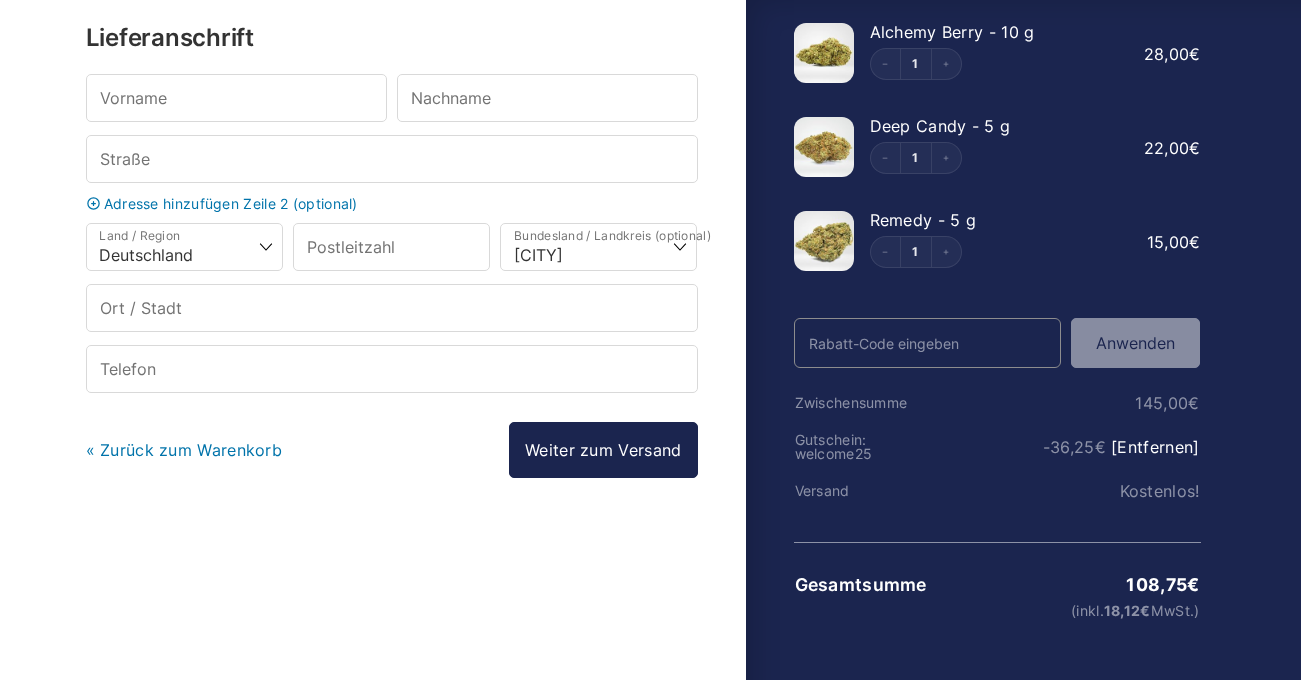 scroll, scrollTop: 314, scrollLeft: 0, axis: vertical 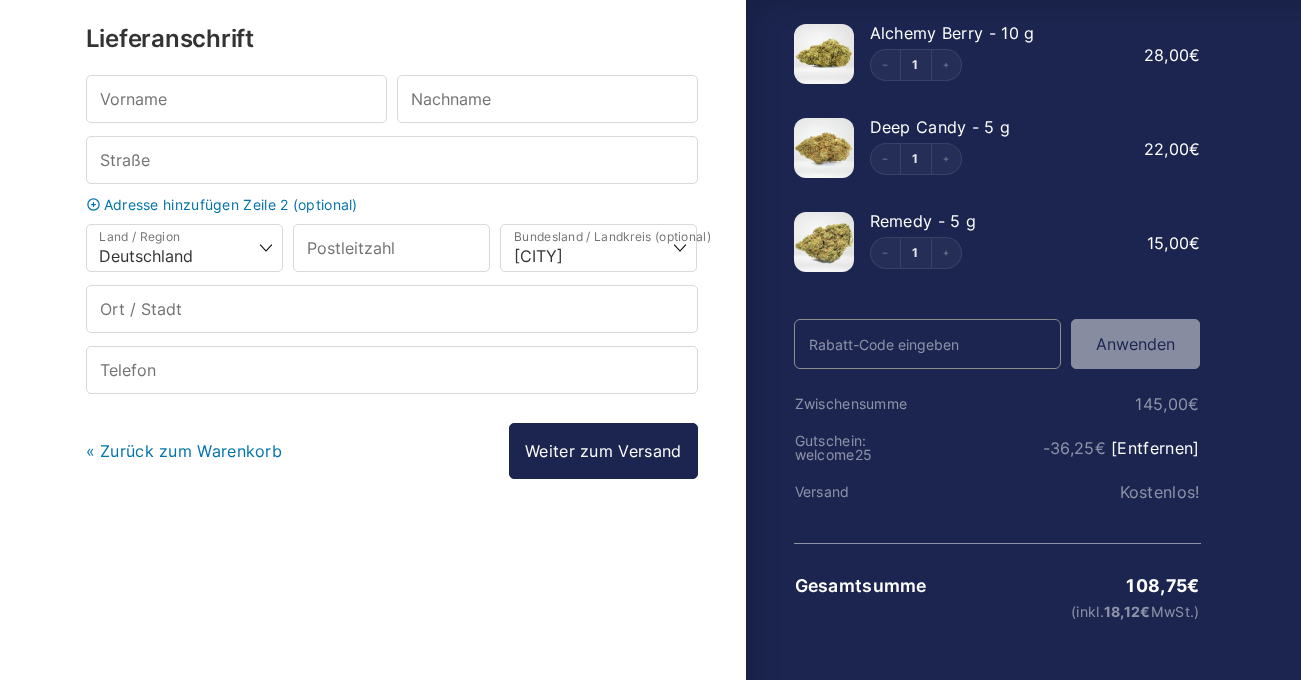 click on "108,75 €   (inkl.  18,12 €  MwSt.)
Amnesia - 10 g 1 1 40,00 € Gelato - 10 g 1 1 40,00 € Alchemy Berry - 10 g 1 1 28,00 € Deep Candy - 5 g 1 1 22,00 € Remedy - 5 g 1 1 15,00 € Rabatt-Code Anwenden
Zwischensumme 145,00 € Gutschein: welcome25 - 36,25 €   [Entfernen] Versand Kostenlos! Gesamtsumme 108,75 €   (inkl.  18,12 €  MwSt.)" at bounding box center [983, 240] 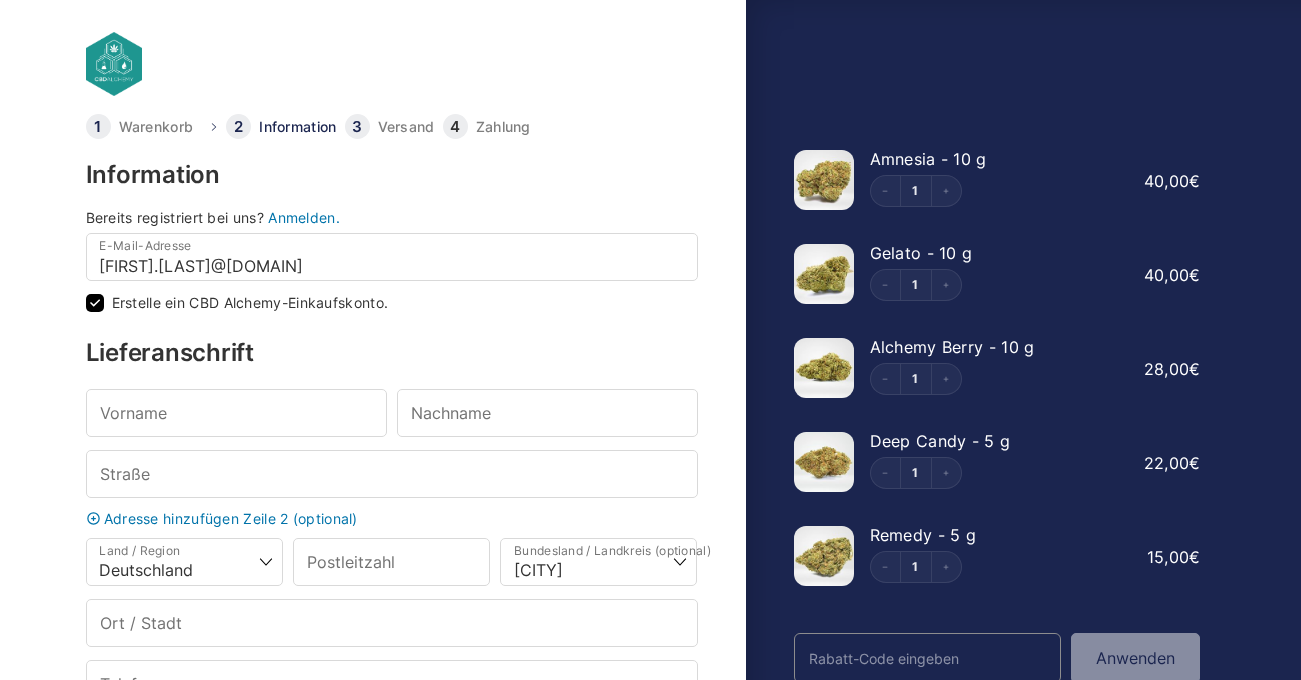 scroll, scrollTop: 0, scrollLeft: 0, axis: both 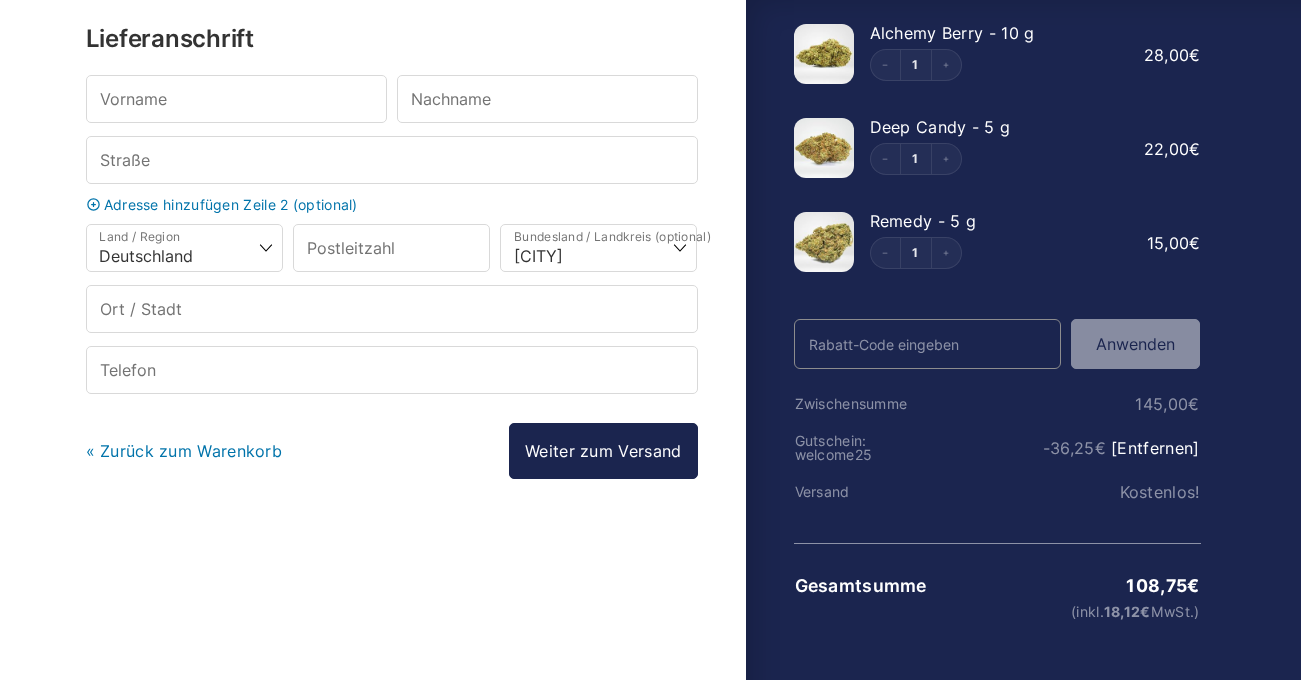 drag, startPoint x: 871, startPoint y: 170, endPoint x: 1220, endPoint y: 629, distance: 576.61255 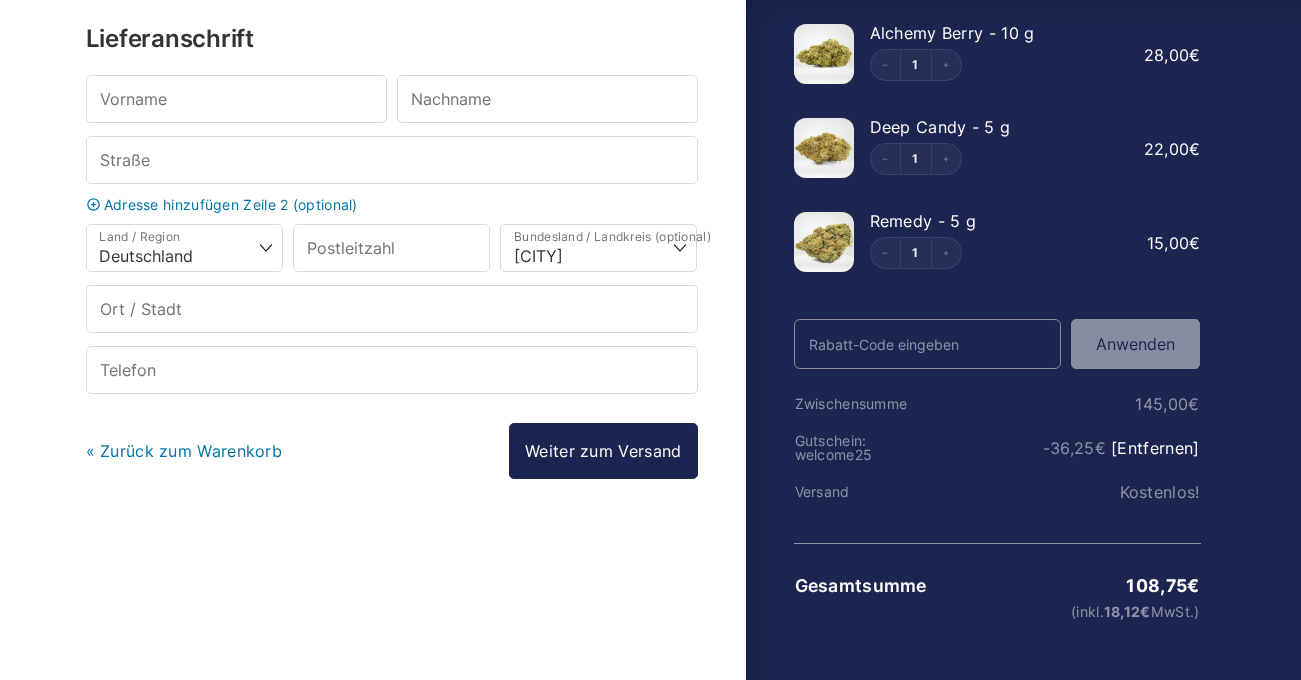copy on "Amnesia - 10 g 1 1 40,00 € Gelato - 10 g 1 1 40,00 € Alchemy Berry - 10 g 1 1 28,00 € Deep Candy - 5 g 1 1 22,00 € Remedy - 5 g 1 1 15,00 € Rabatt-Code Anwenden
Zwischensumme 145,00 € Gutschein: welcome25 - 36,25 €   [Entfernen] Versand Kostenlos! Gesamtsumme 108,75 €   (inkl.  18,12 €  MwSt.)" 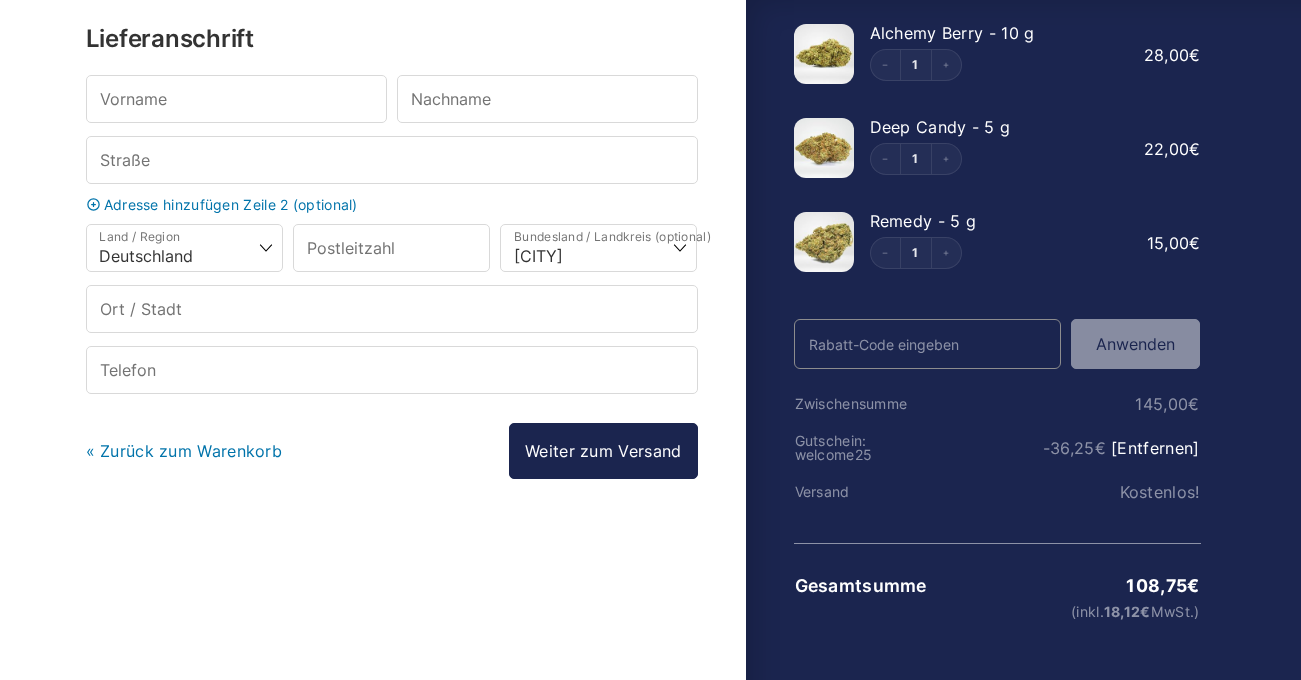 click on "E-Mail-Adresse  * [FIRST].[LAST]@[DOMAIN]
Erstelle ein CBD Alchemy-Einkaufskonto.
Lieferanschrift
Vorname  * Nachname  *
Straße   *
Adresse hinzufügen Zeile 2 (optional) Wohnung, Suite, Zimmer usw.   (optional)
Land / Region  * Land/Region auswählen …Belgien Bulgarien Deutschland Dänemark Estland Finnland Frankreich Griechenland Italien Kroatien Lettland Luxemburg Malta Niederlande Polen Portugal Rumänien Schweden Slowenien Spanien Tschechien Ungarn Zypern Österreich Postleitzahl   * Bundesland / Landkreis   (optional) Wähle eine Option… [STATE] [STATE] [CITY] [STATE] [STATE] [STATE] [STATE] [STATE] [STATE] [STATE] [STATE] [STATE] [STATE] [STATE] [STATE] [STATE]
Ort / Stadt   *
Telefon  *" at bounding box center [392, 238] 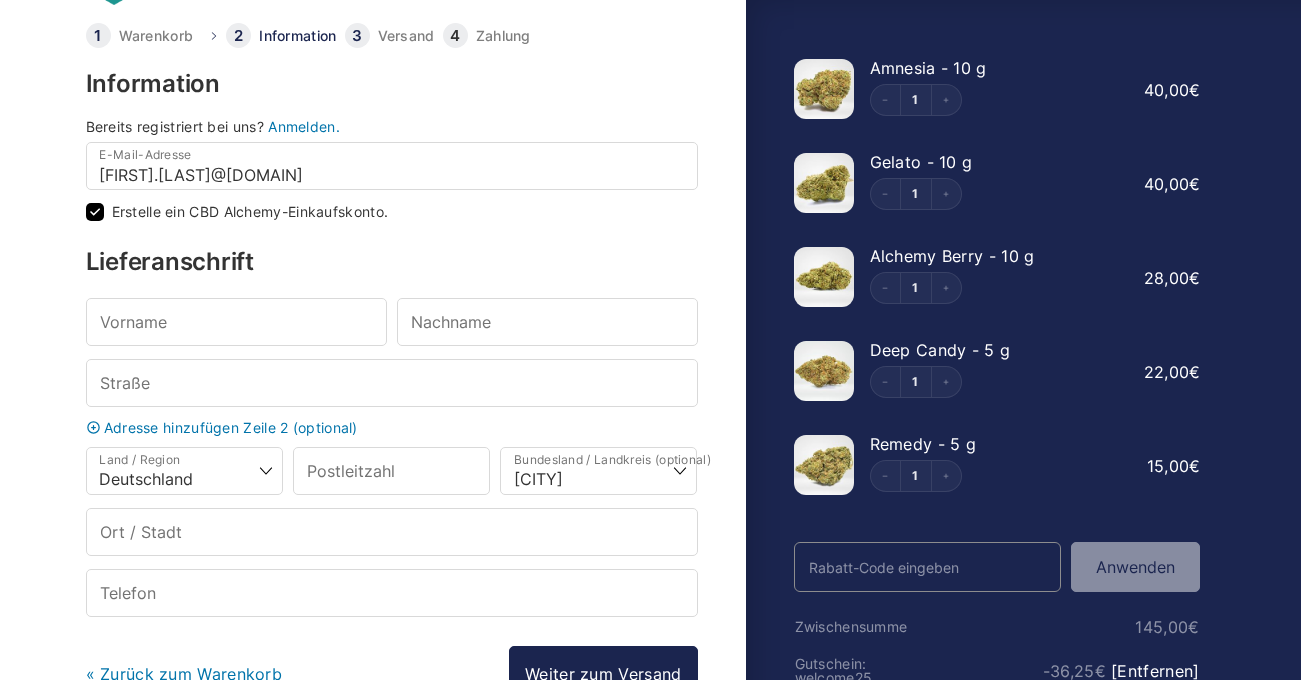 scroll, scrollTop: 113, scrollLeft: 0, axis: vertical 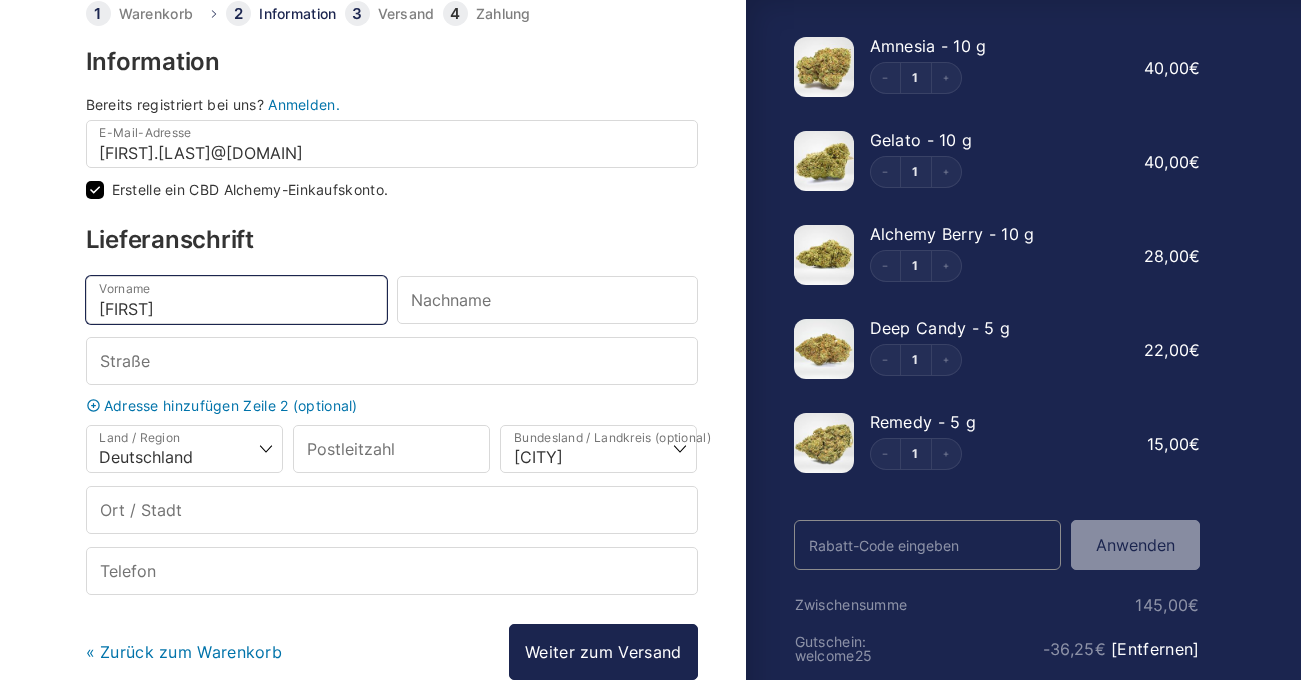 type on "[FIRST]" 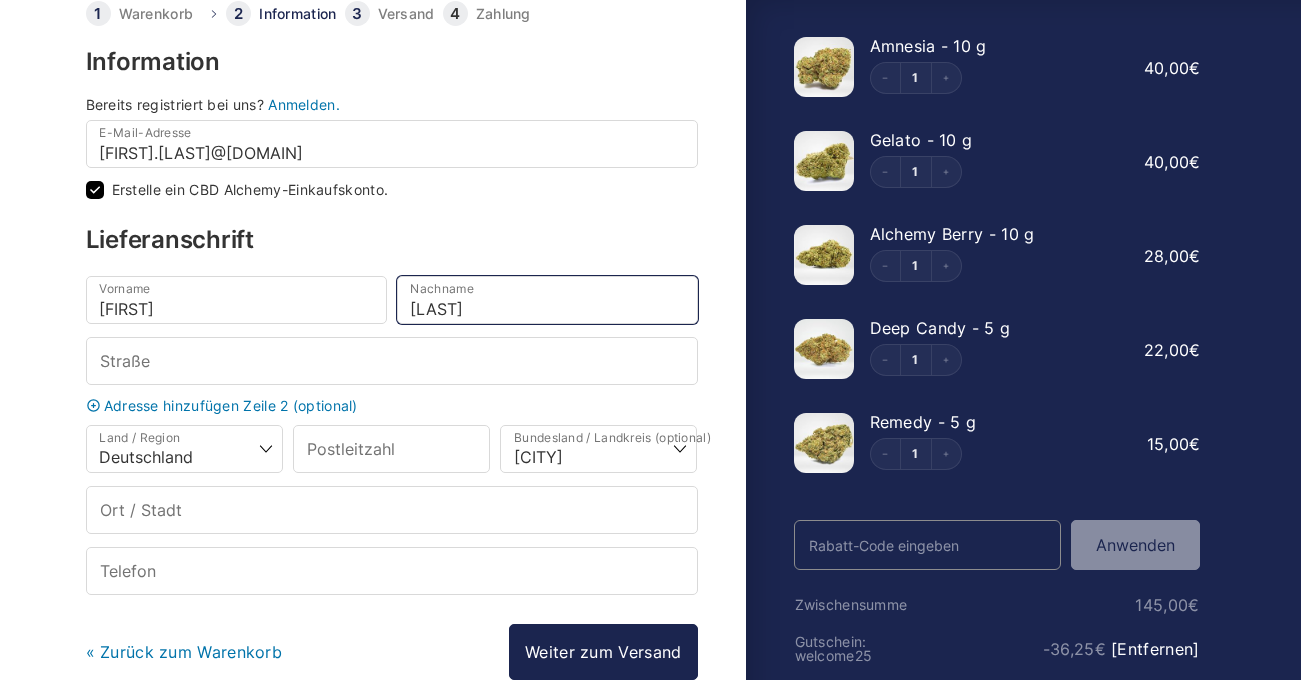 type on "[LAST]" 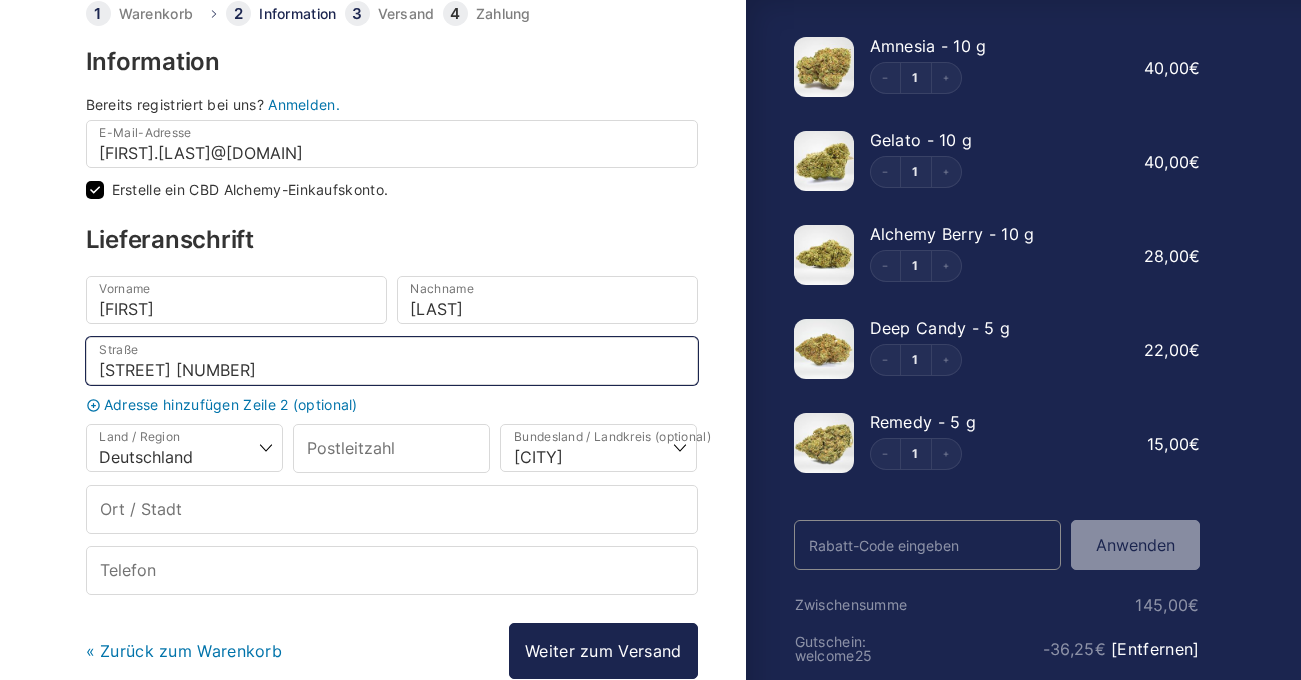 click on "[STREET] [NUMBER]" at bounding box center (392, 361) 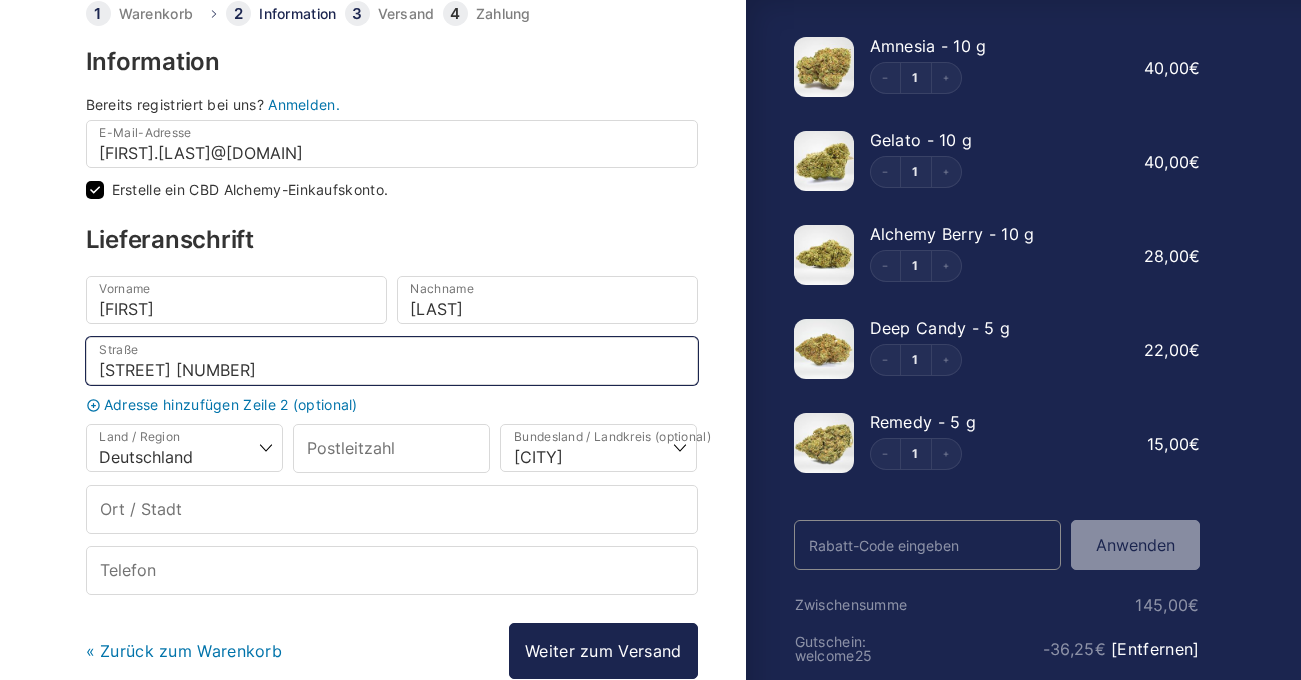 type on "[STREET] [NUMBER]" 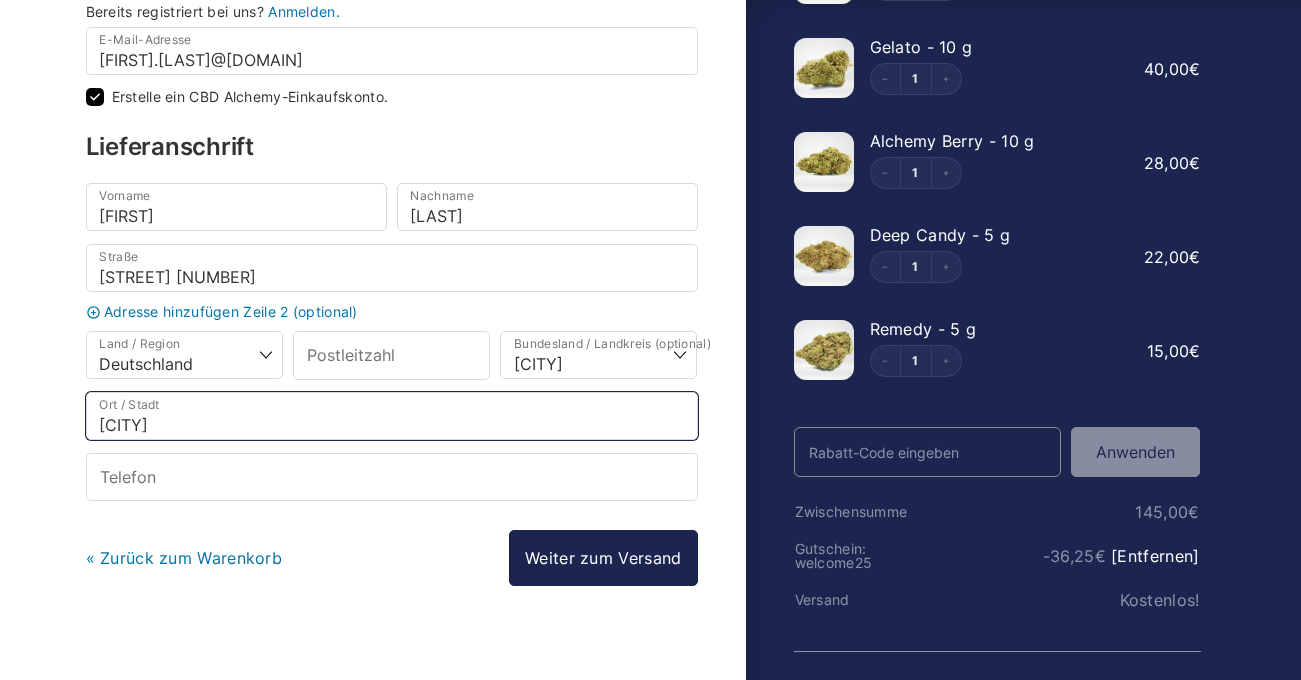 scroll, scrollTop: 227, scrollLeft: 0, axis: vertical 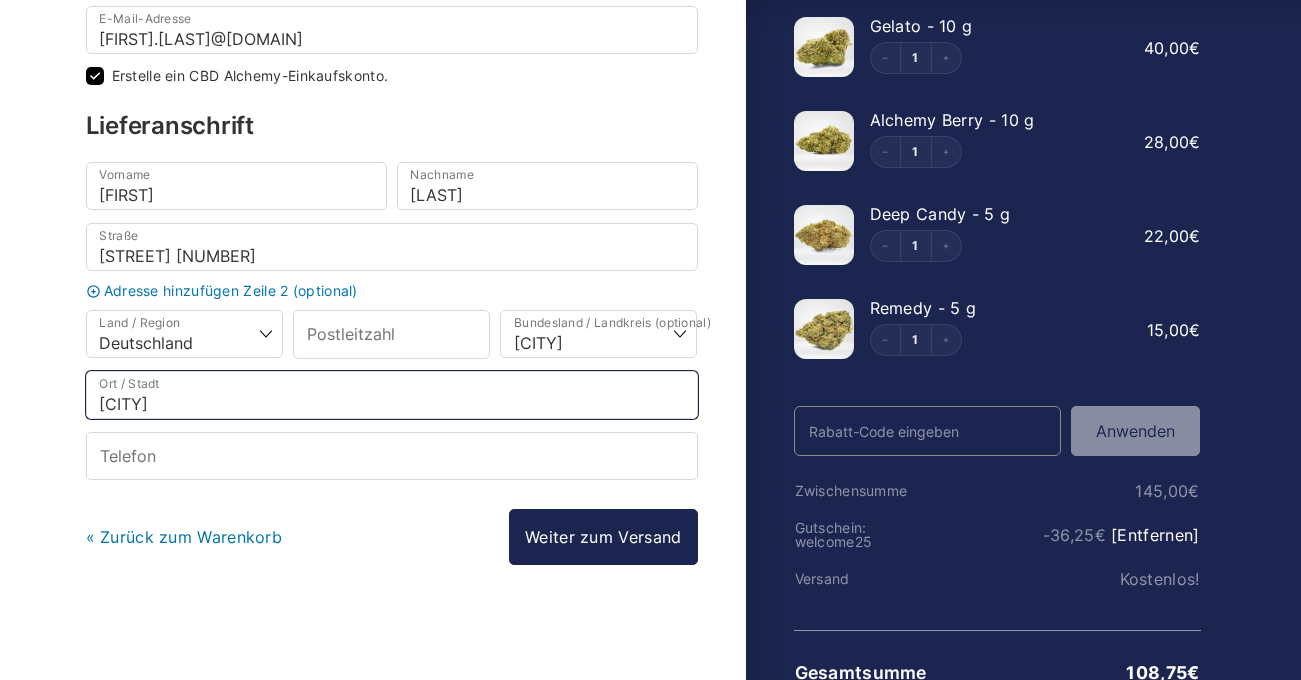 type on "Köln" 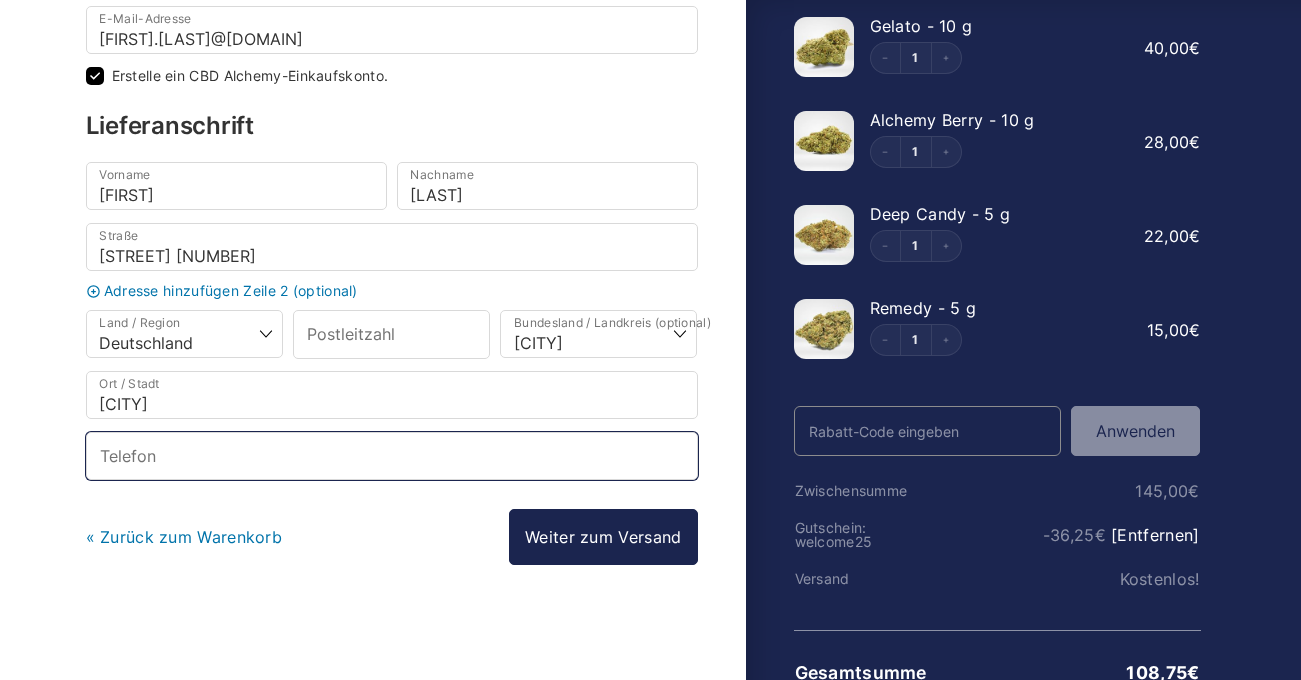 scroll, scrollTop: 255, scrollLeft: 0, axis: vertical 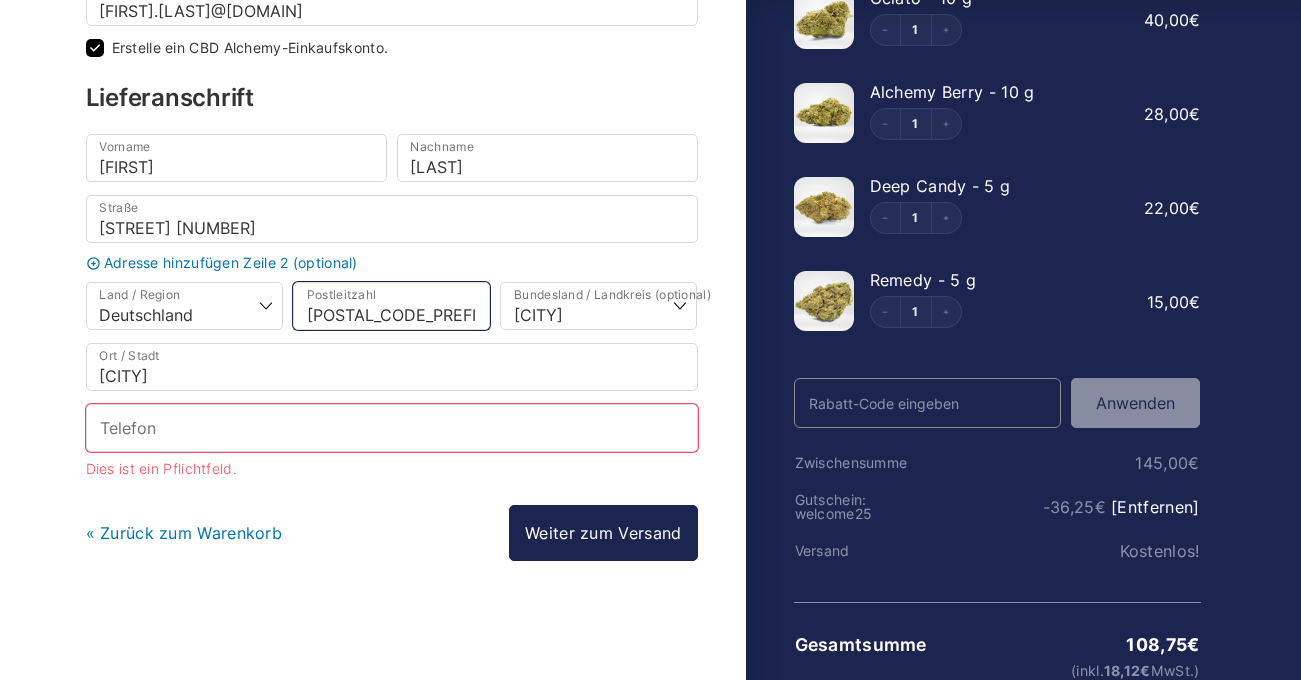 type on "51063" 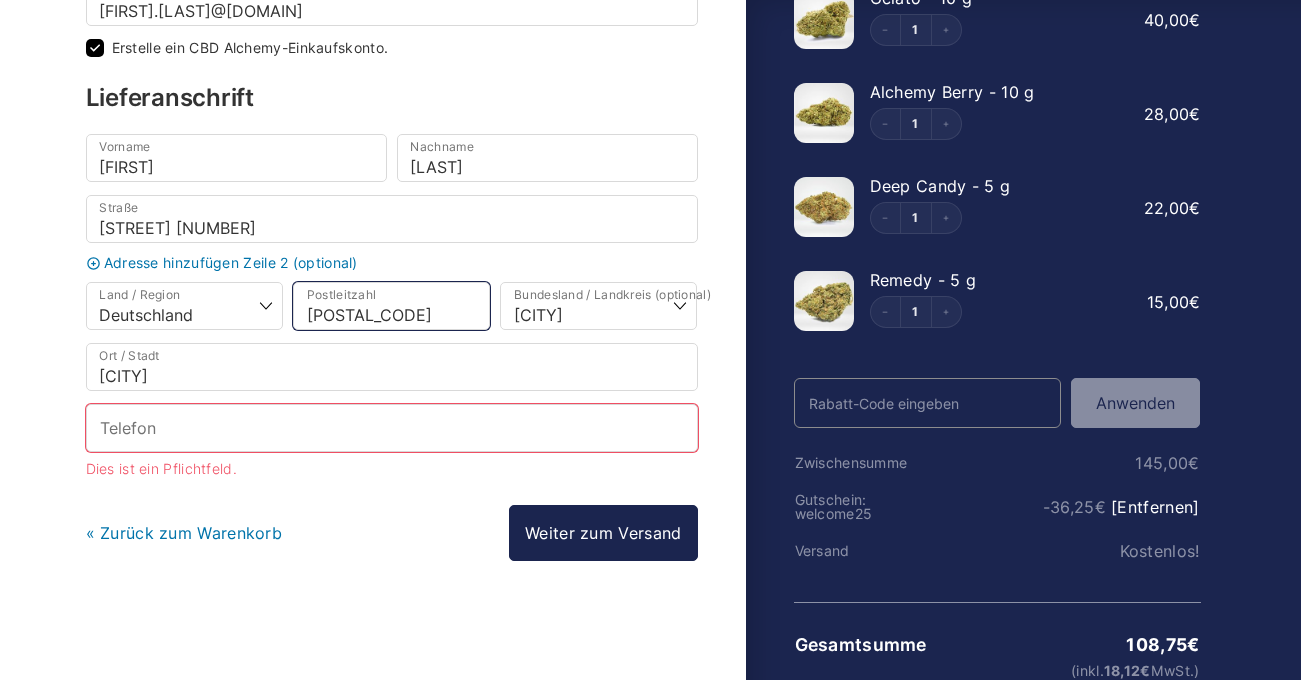 select 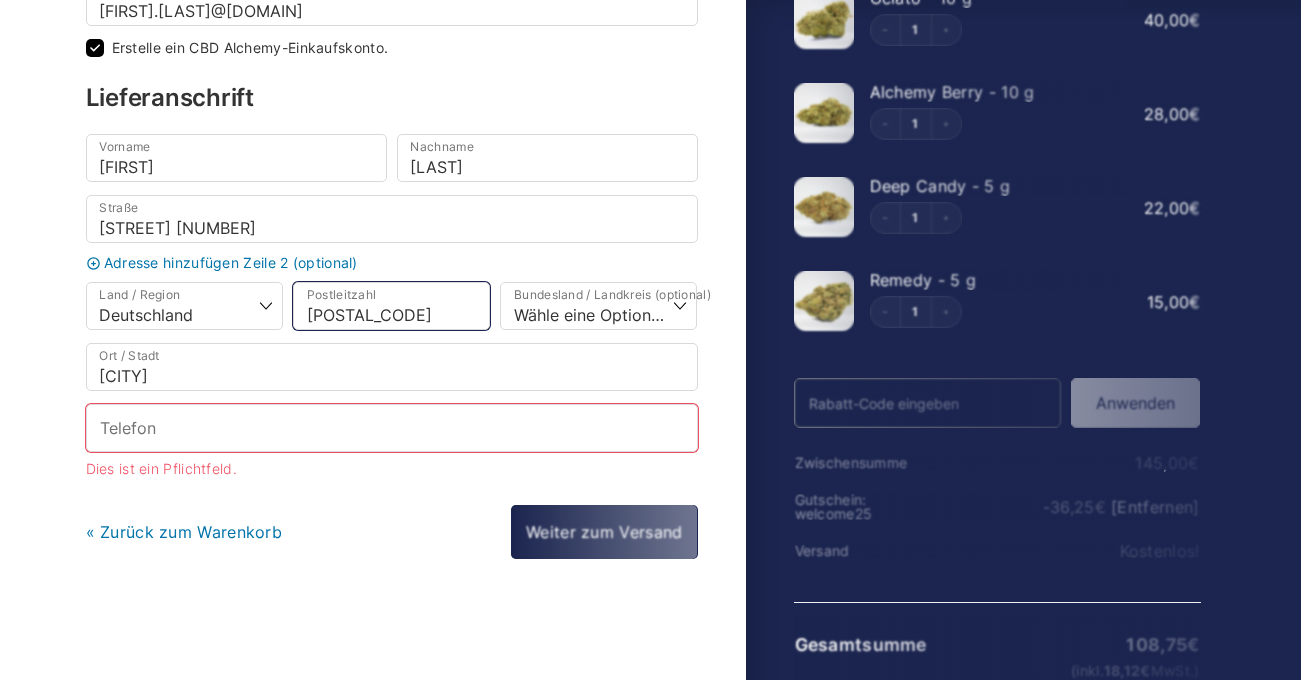 type on "51063" 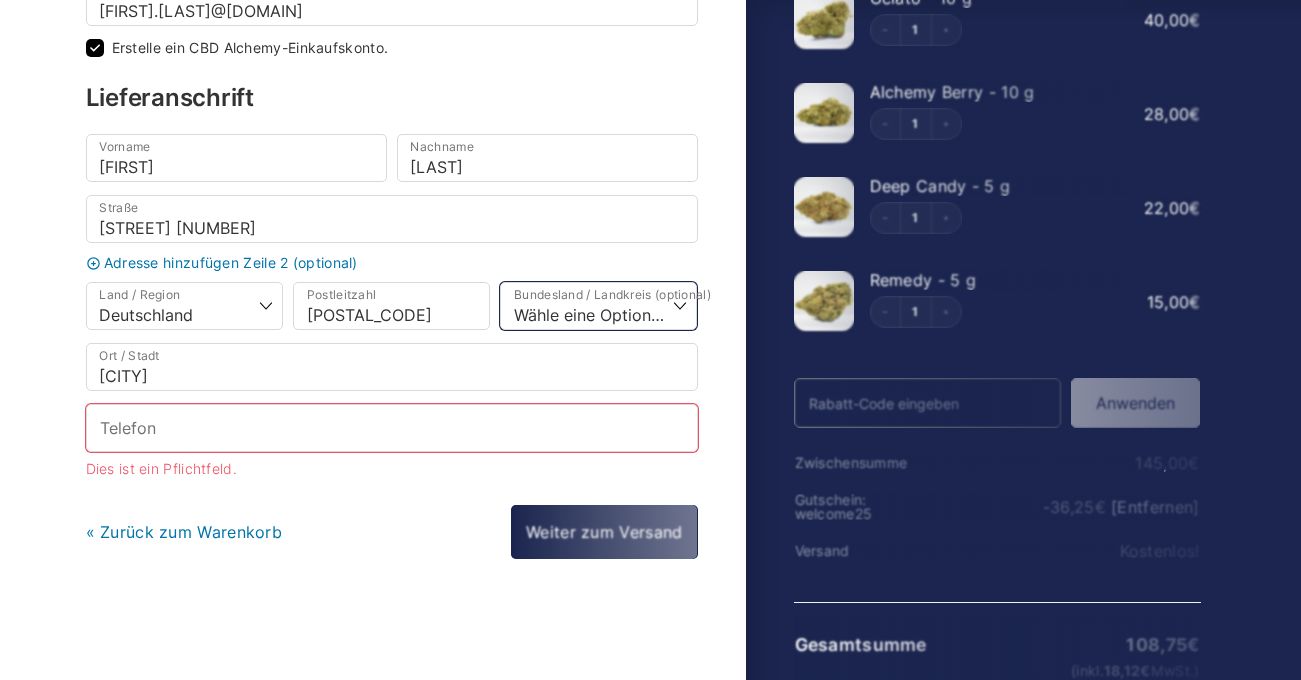 click on "Wähle eine Option… Baden-Württemberg Bayern Berlin Brandenburg Bremen Hamburg Hessen Mecklenburg-Vorpommern Niedersachsen Nordrhein-Westfalen Rheinland-Pfalz Saarland Sachsen Sachsen-Anhalt Schleswig-Holstein Thüringen" at bounding box center [598, 306] 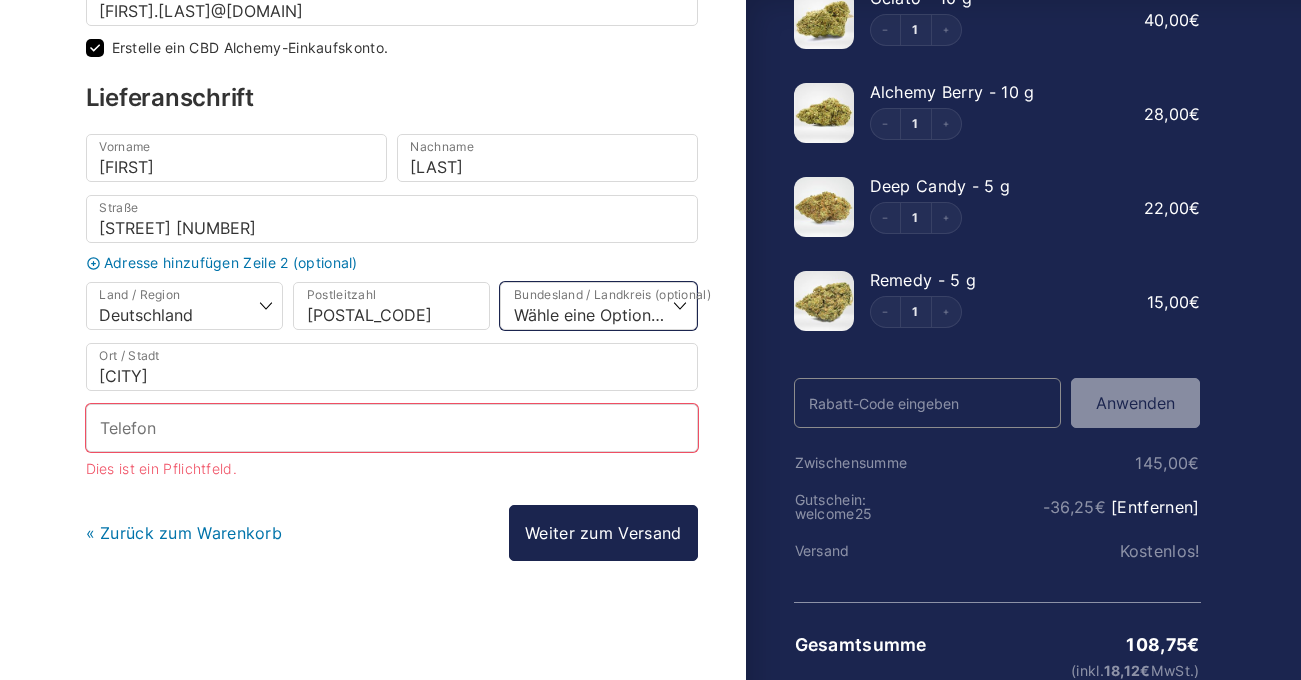 select on "DE-NW" 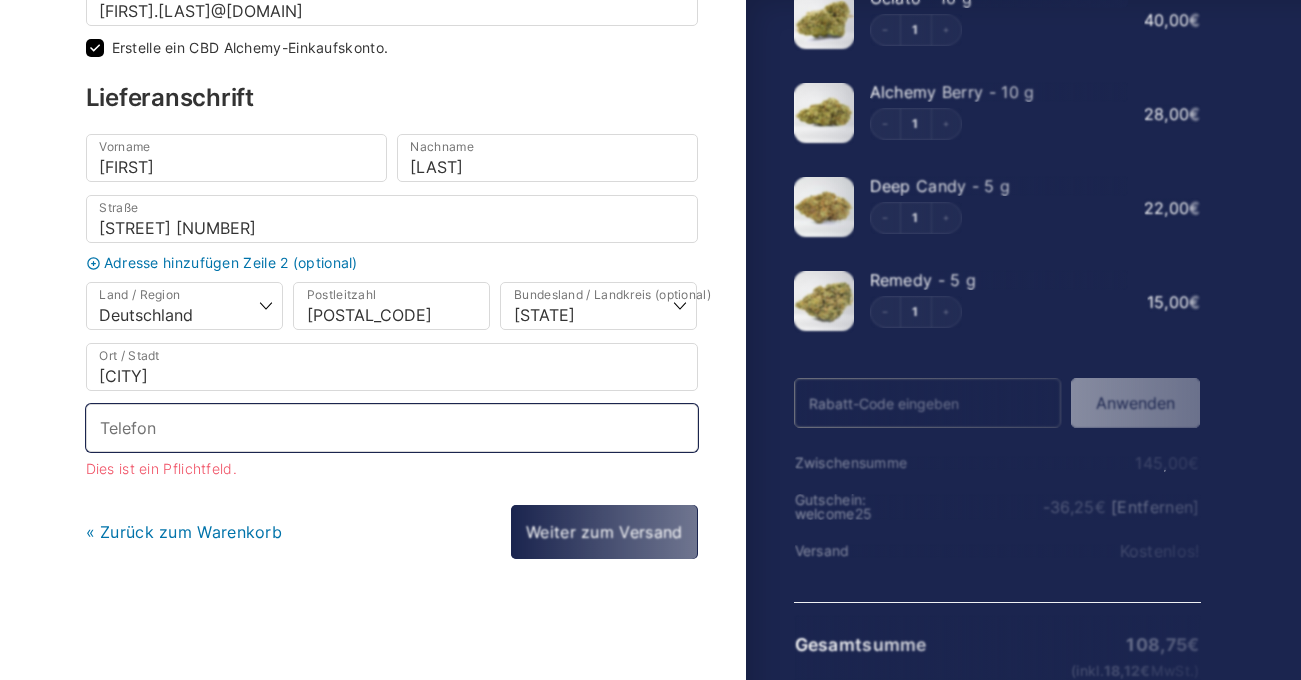 click on "Telefon  *" at bounding box center [392, 428] 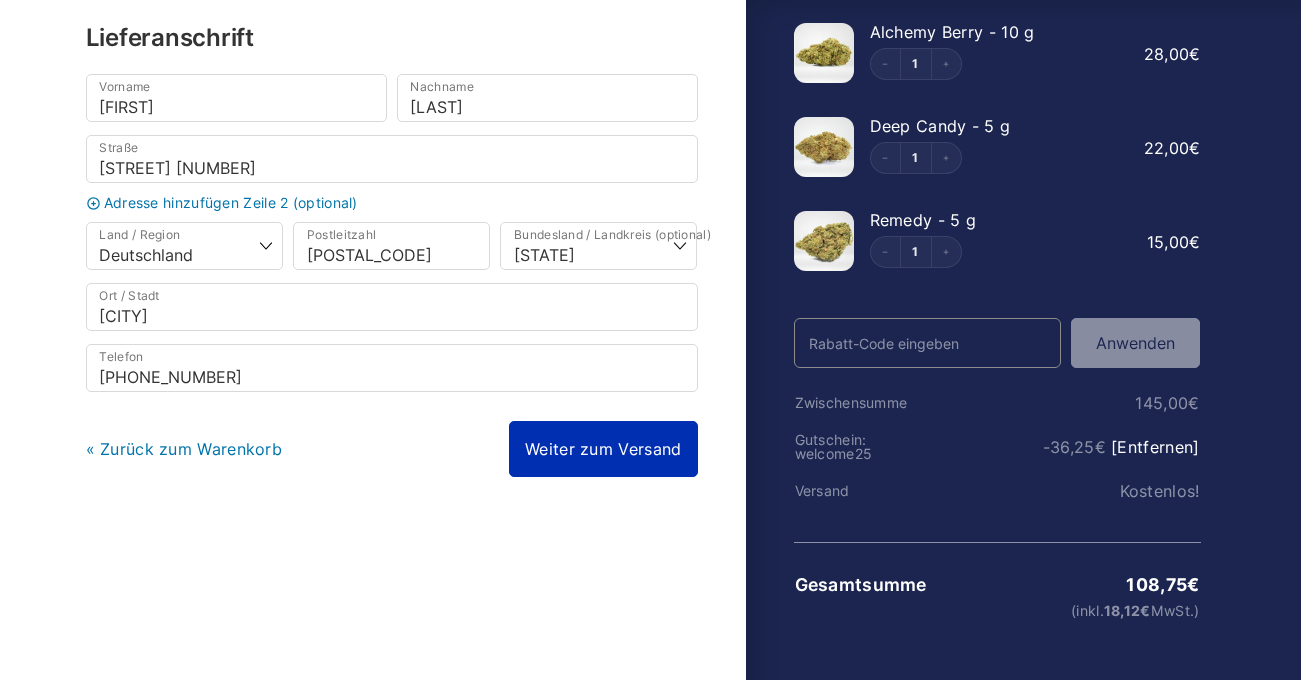 scroll, scrollTop: 314, scrollLeft: 0, axis: vertical 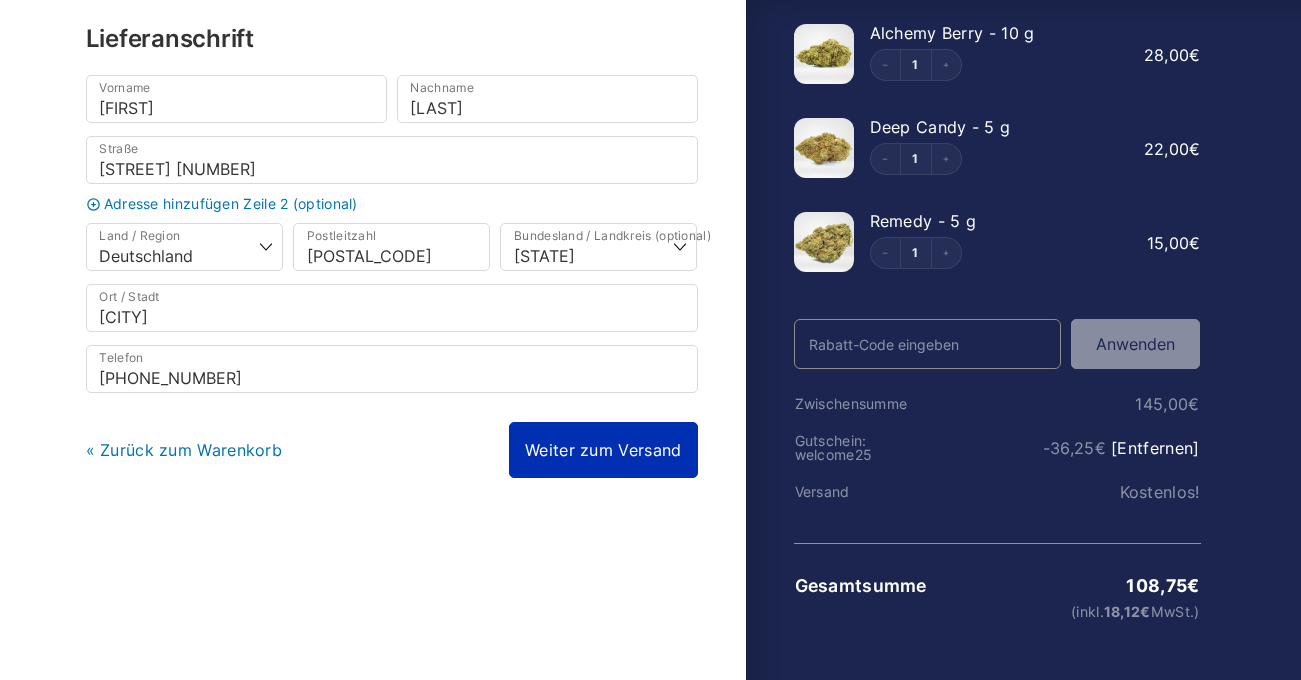type on "01639673818" 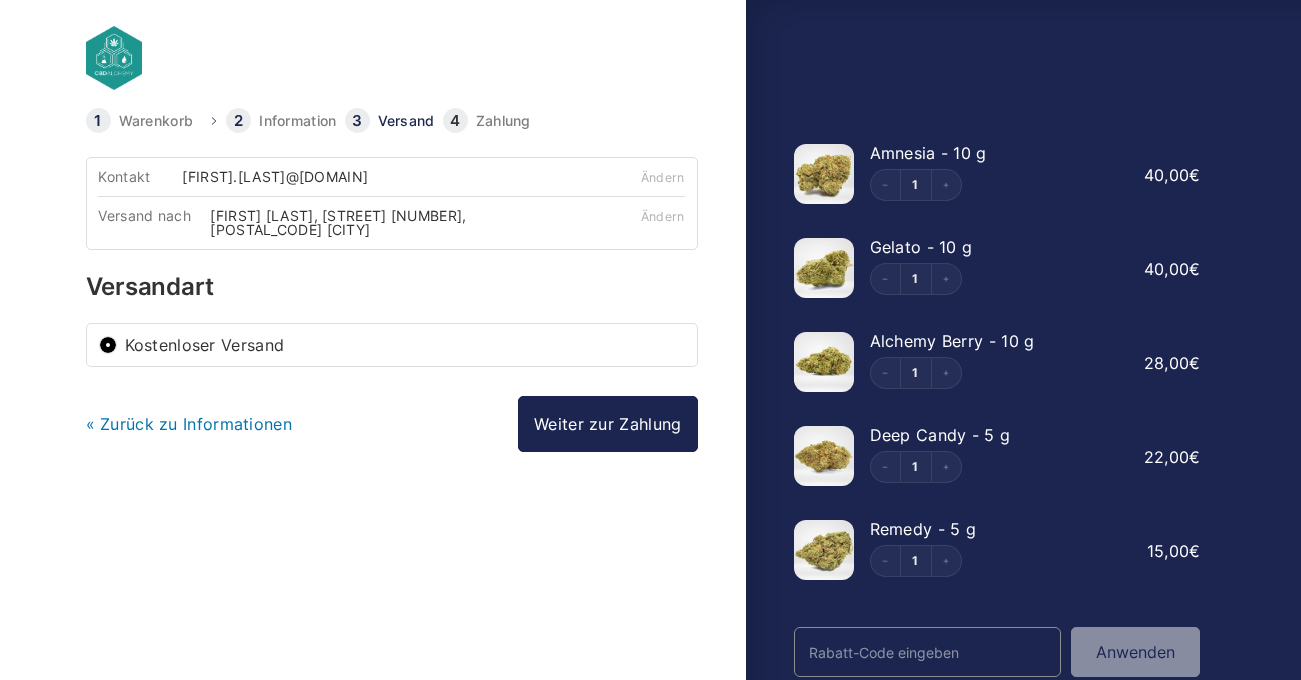scroll, scrollTop: 0, scrollLeft: 0, axis: both 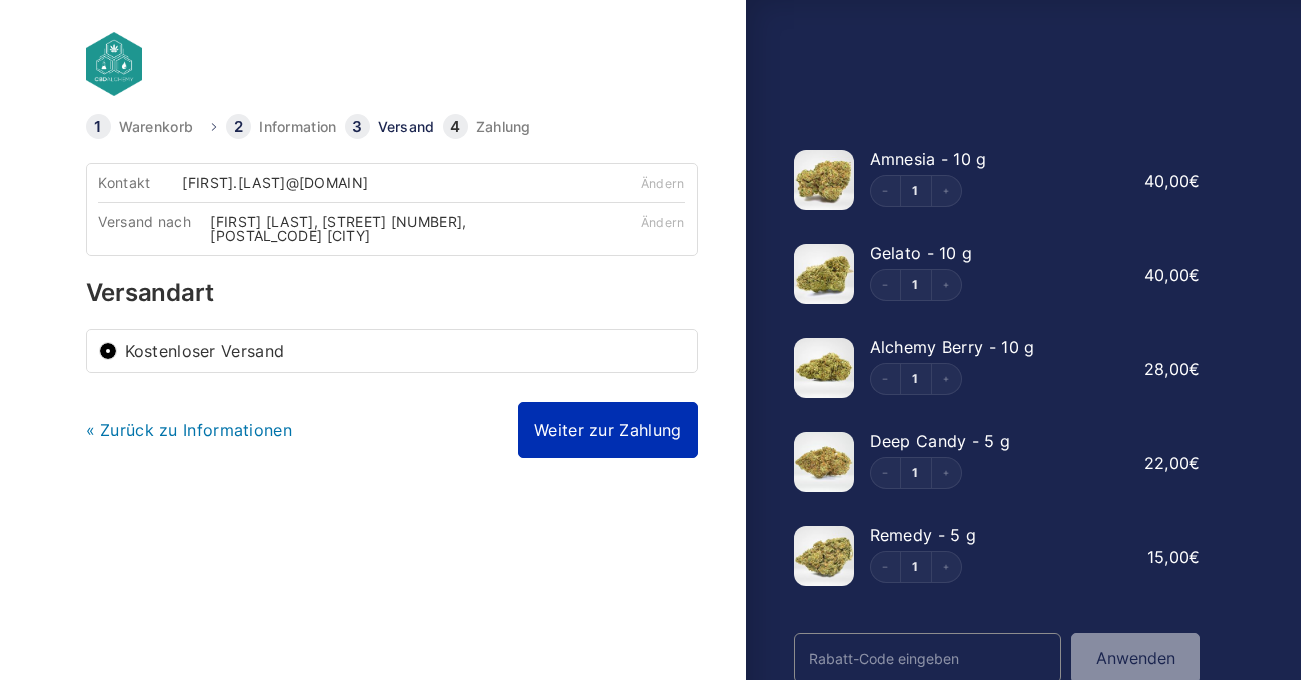 click on "Weiter zur Zahlung" at bounding box center [607, 430] 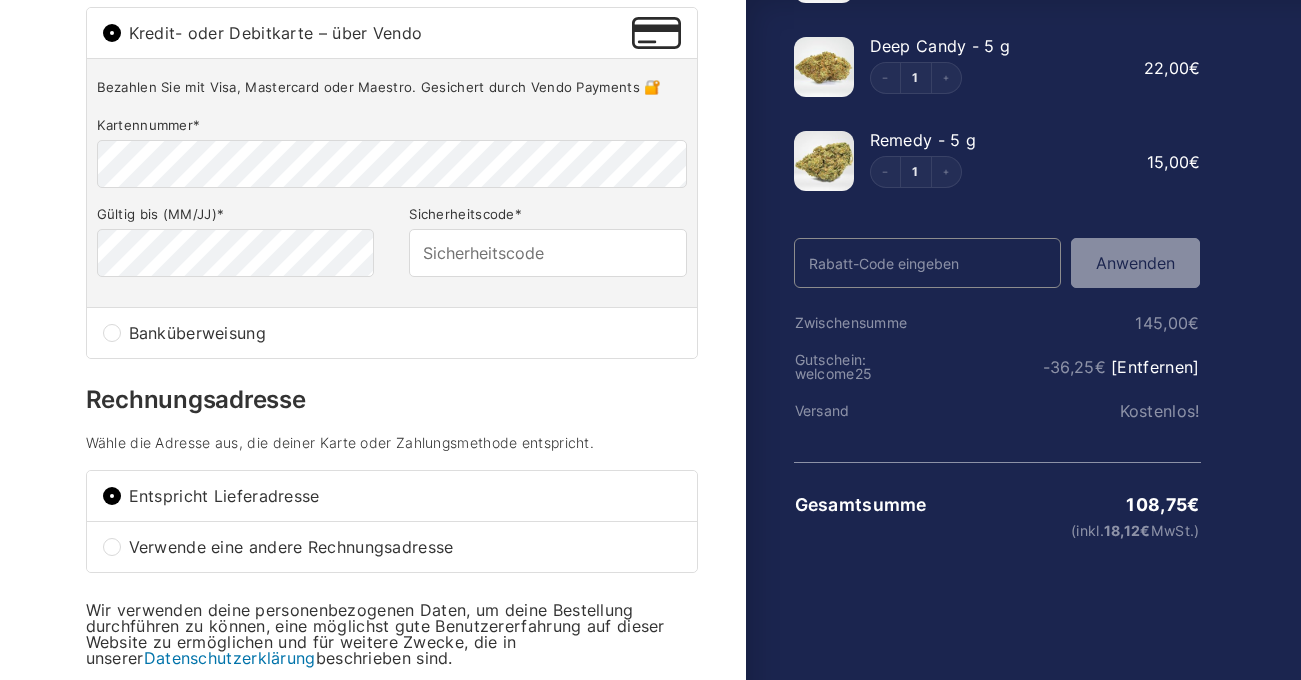 scroll, scrollTop: 404, scrollLeft: 0, axis: vertical 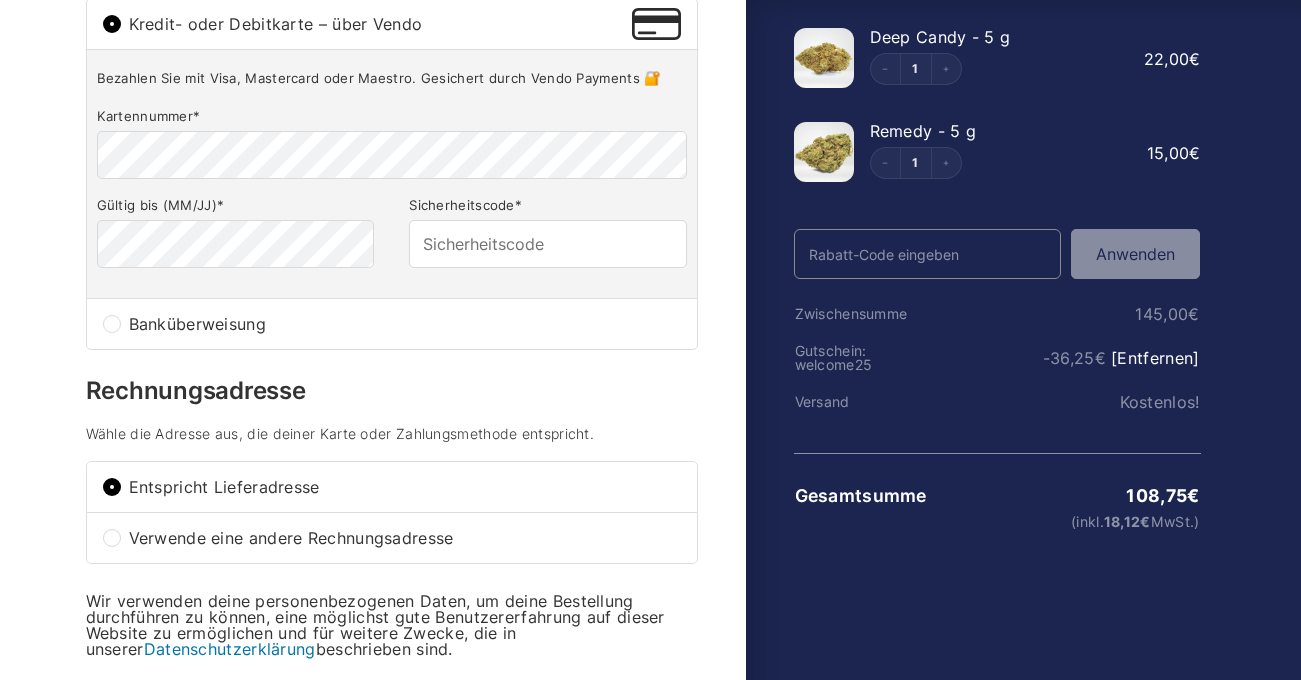 click on "Banküberweisung" at bounding box center (405, 324) 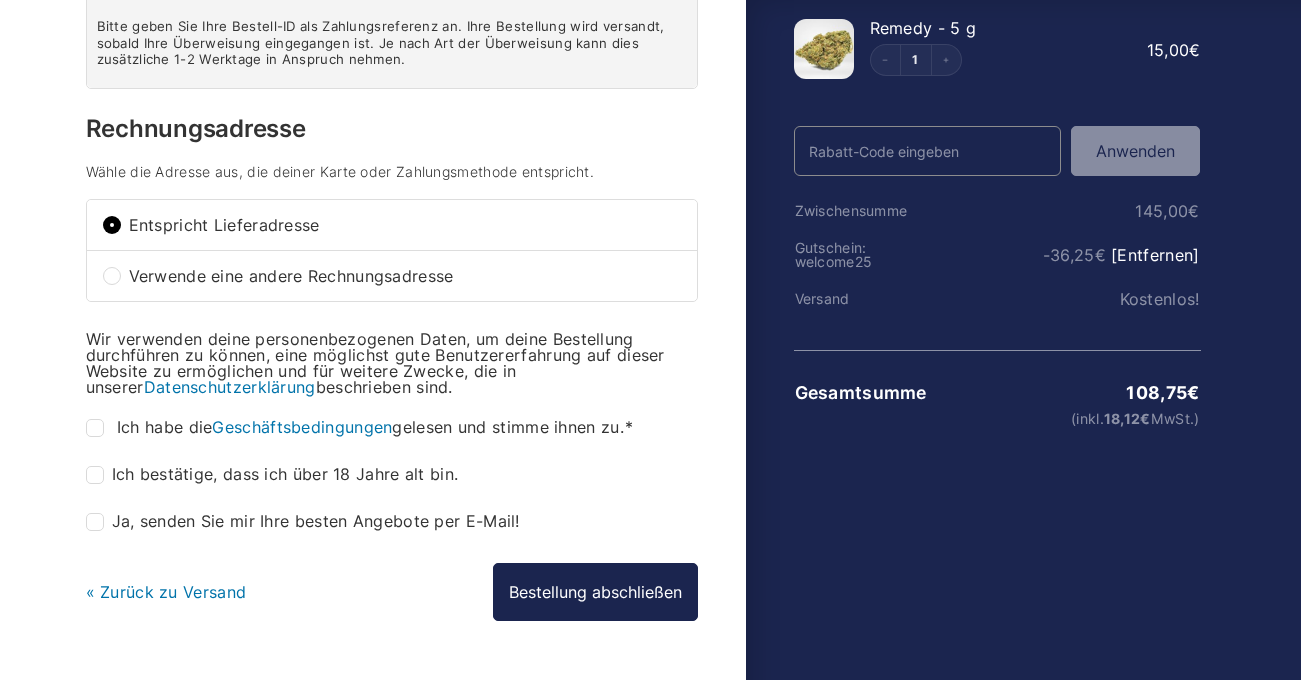 scroll, scrollTop: 509, scrollLeft: 0, axis: vertical 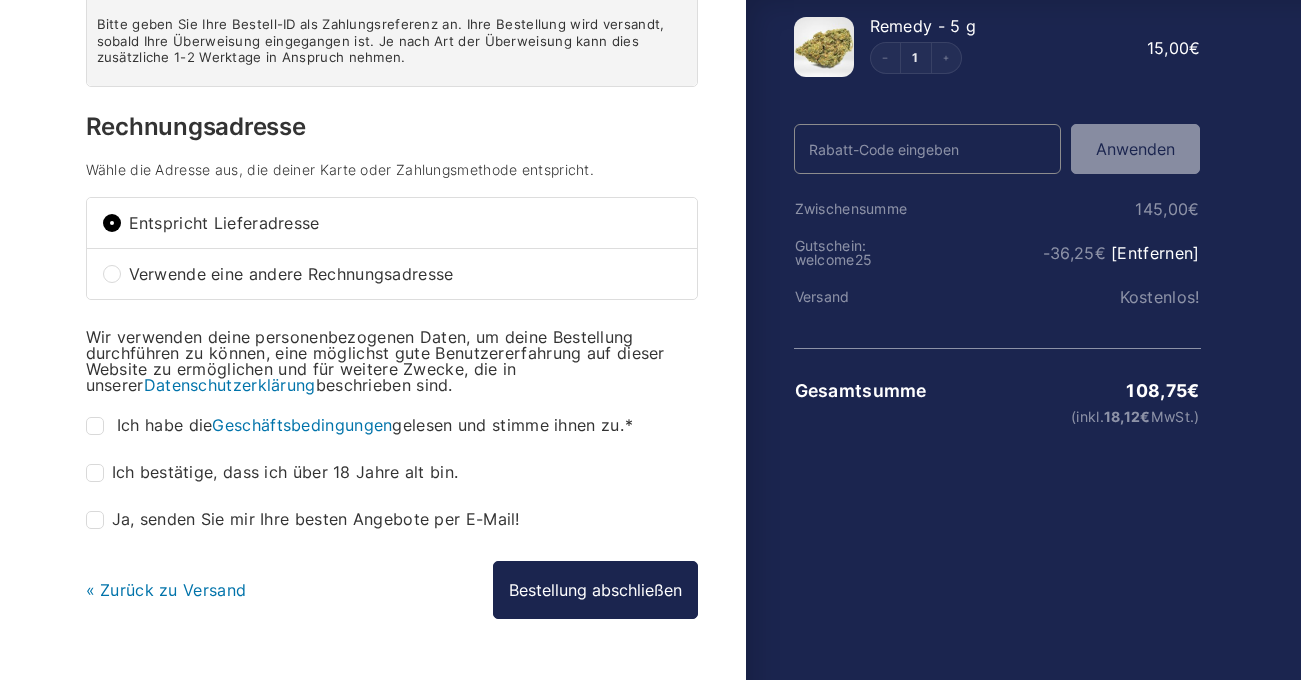 click on "Ich habe die  Geschäftsbedingungen  gelesen und stimme ihnen zu." at bounding box center (375, 425) 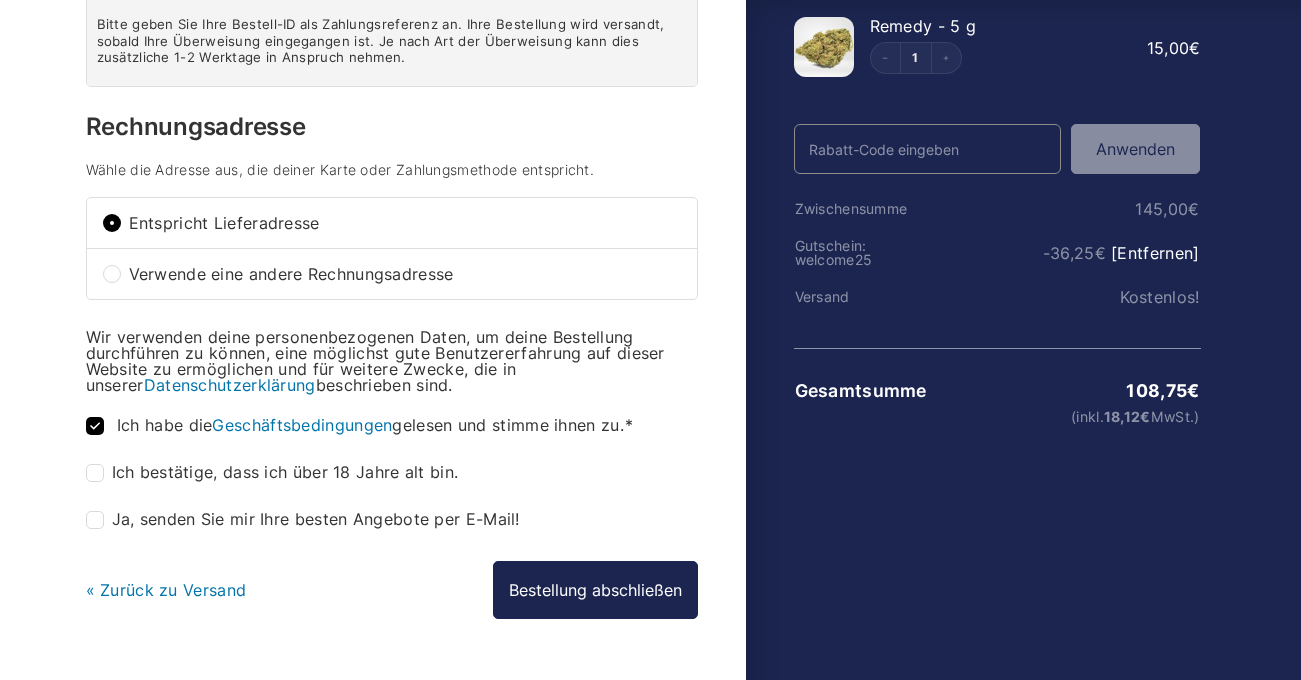 click on "Ich bestätige, dass ich über 18 Jahre alt bin.  *" at bounding box center (272, 473) 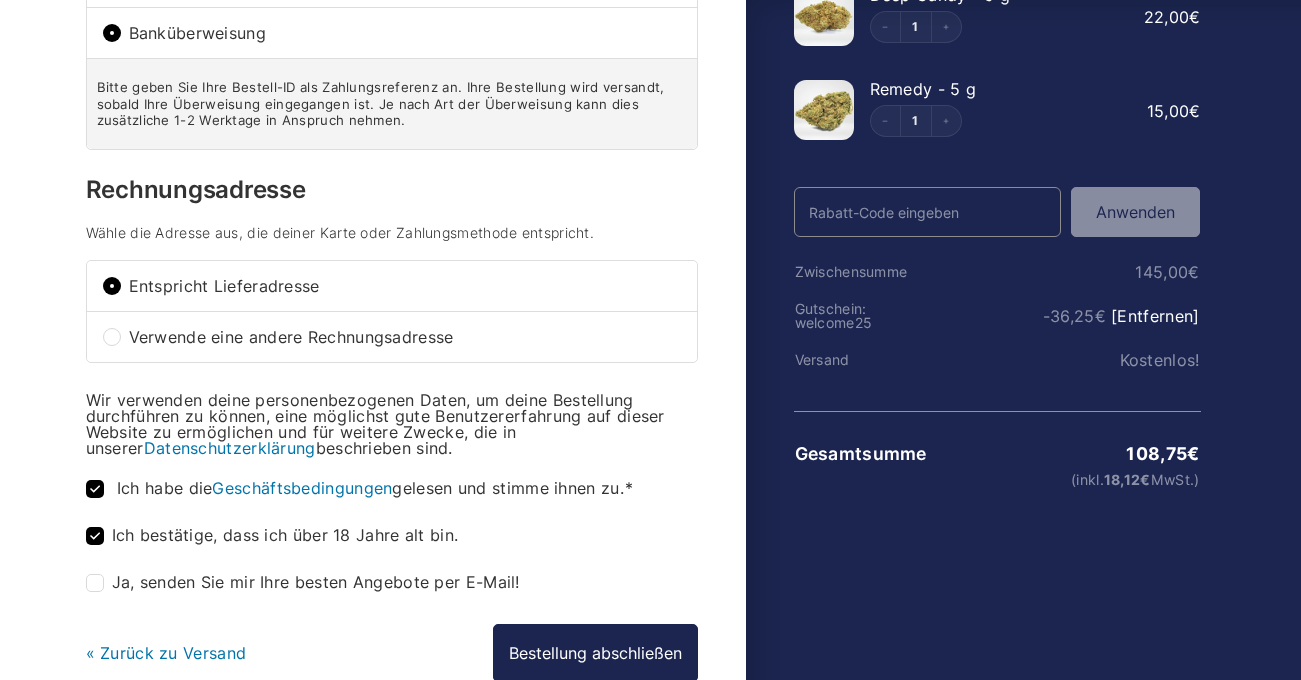 scroll, scrollTop: 457, scrollLeft: 0, axis: vertical 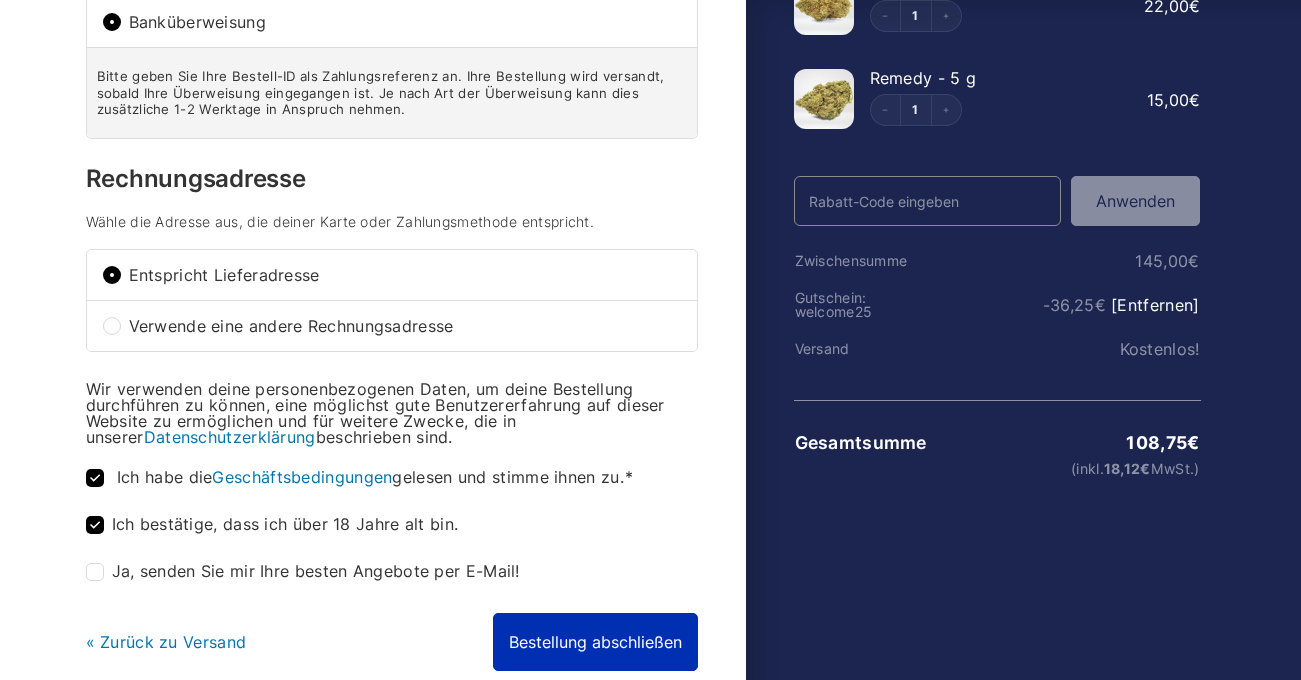 click on "Bestellung abschließen" at bounding box center [595, 642] 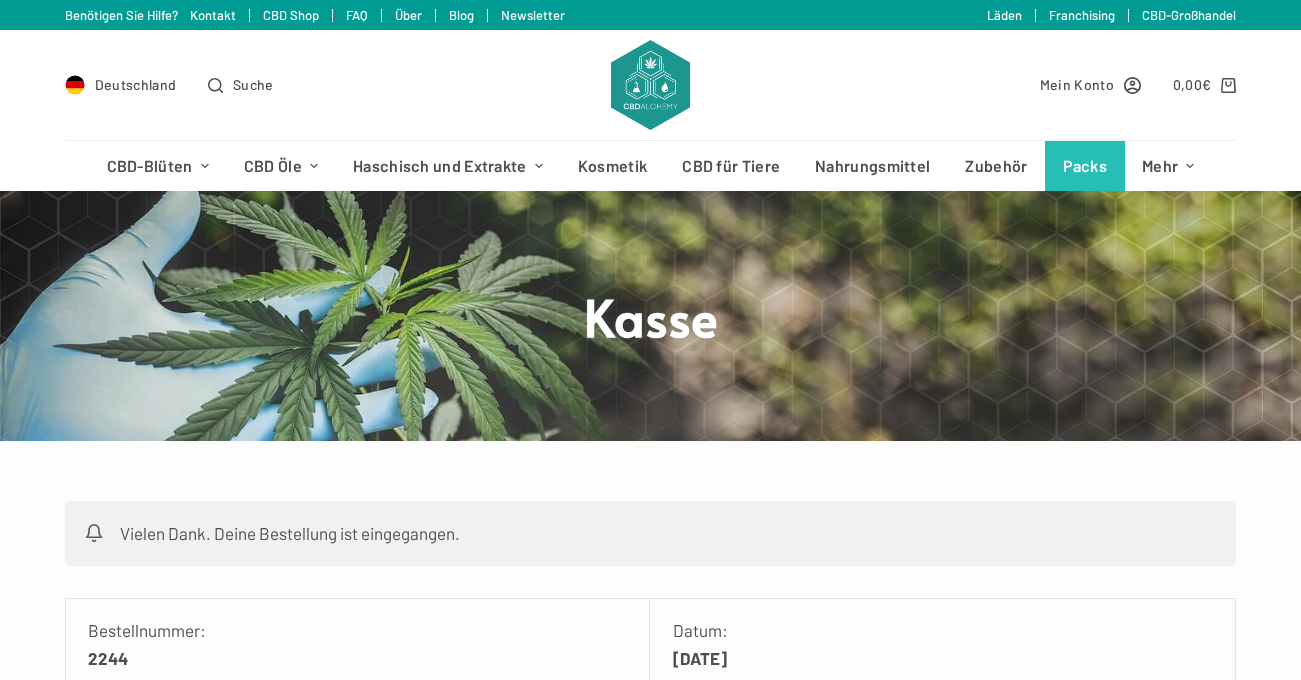 scroll, scrollTop: 0, scrollLeft: 0, axis: both 